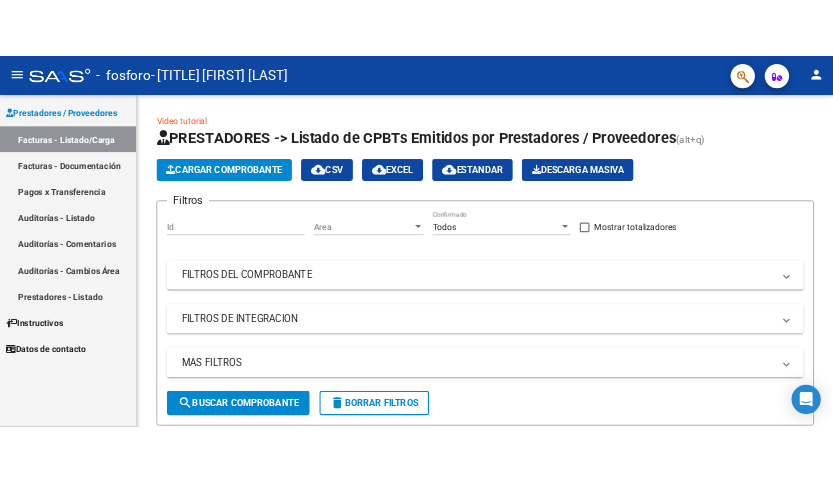 scroll, scrollTop: 0, scrollLeft: 0, axis: both 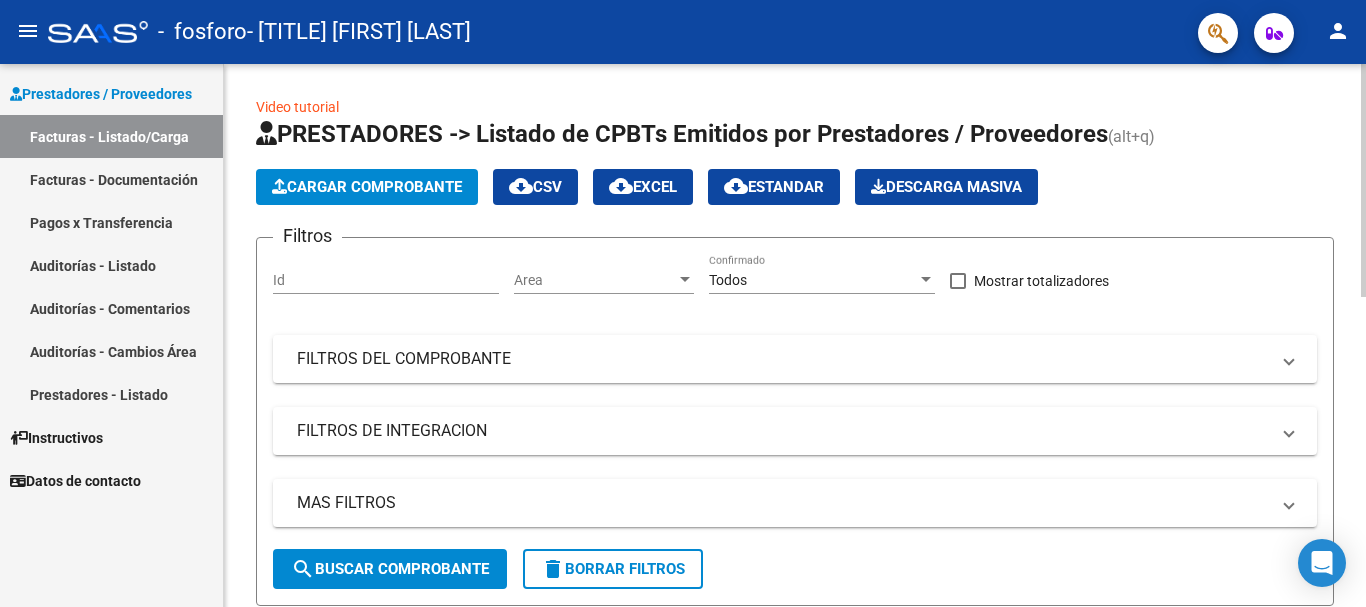 click on "Cargar Comprobante" 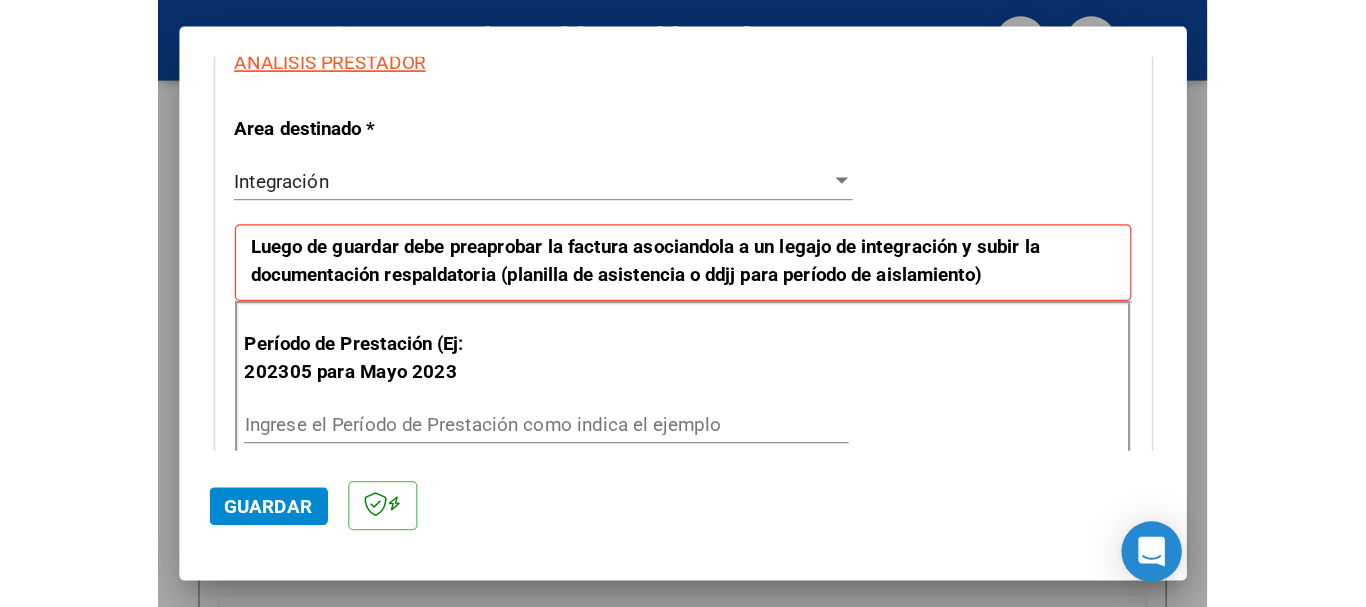 scroll, scrollTop: 400, scrollLeft: 0, axis: vertical 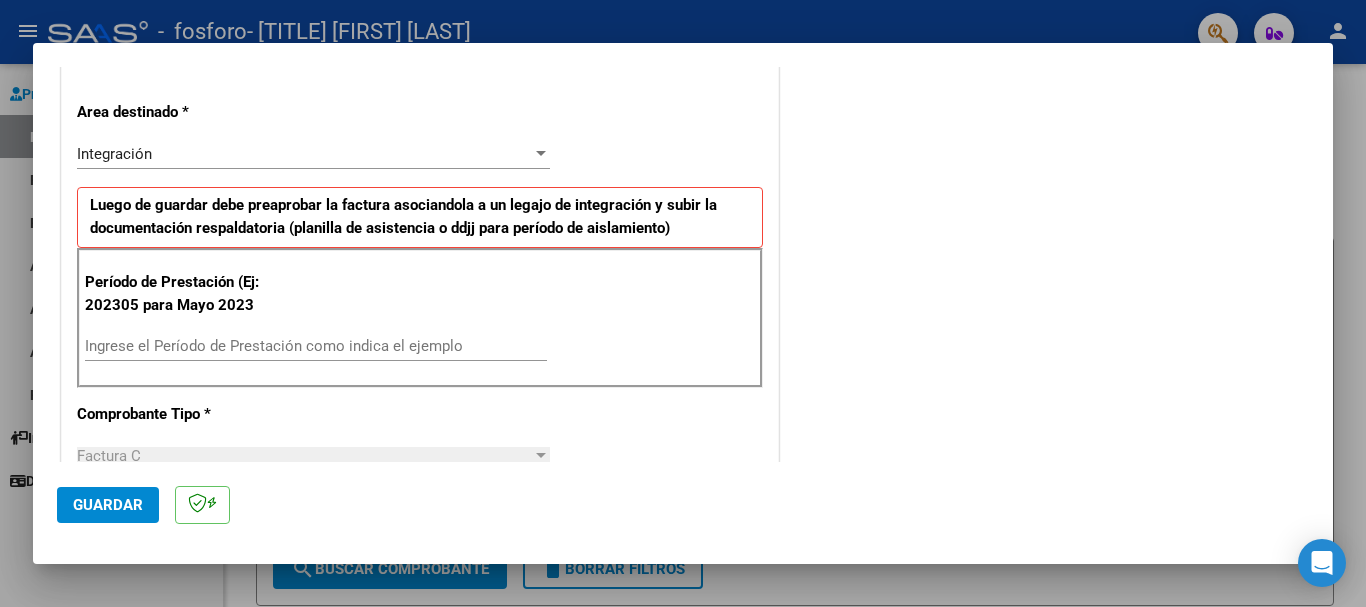 click on "Ingrese el Período de Prestación como indica el ejemplo" at bounding box center (316, 346) 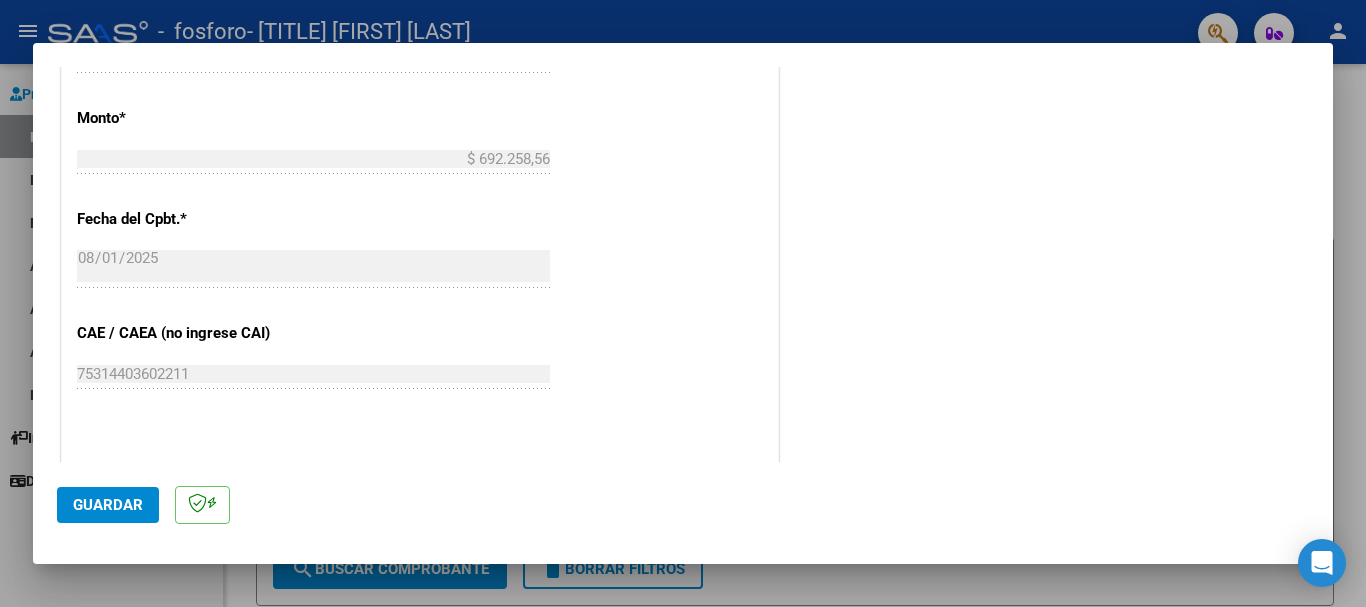 scroll, scrollTop: 1327, scrollLeft: 0, axis: vertical 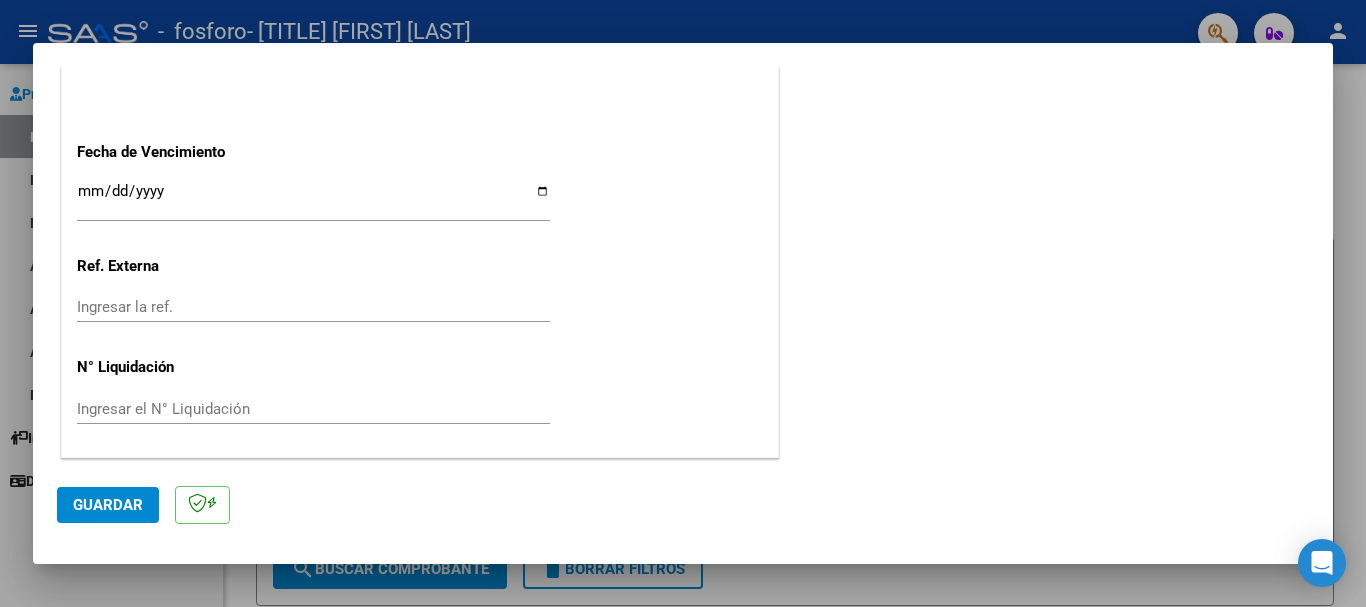 type on "202507" 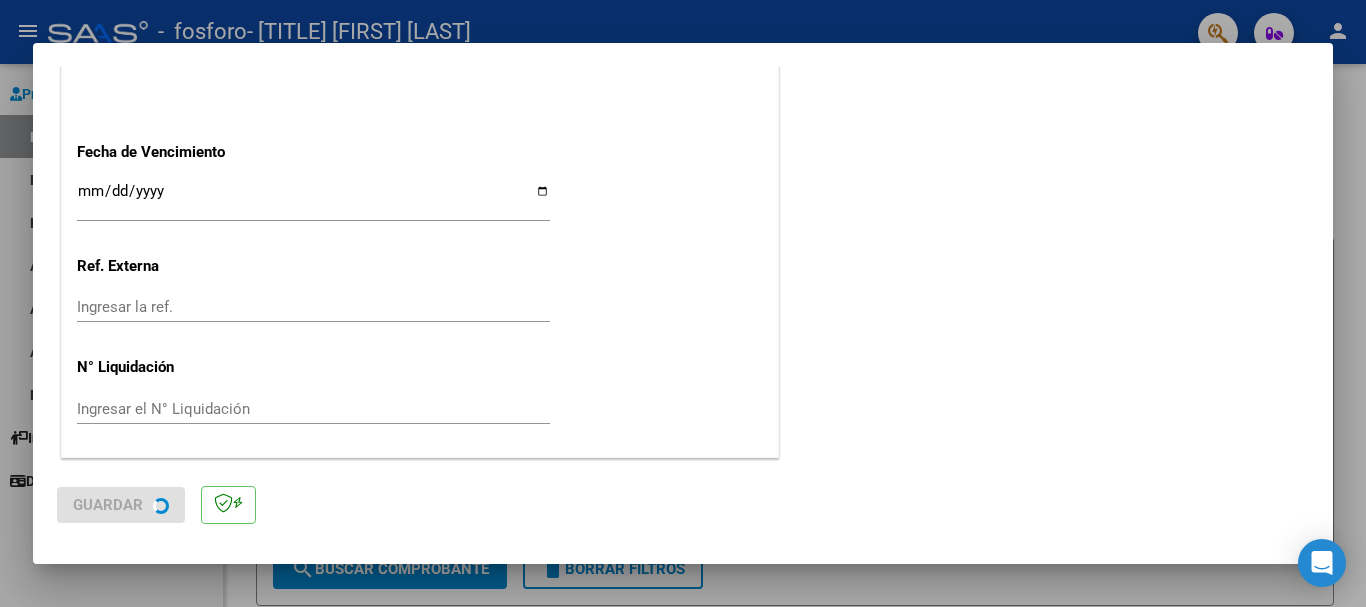 scroll, scrollTop: 0, scrollLeft: 0, axis: both 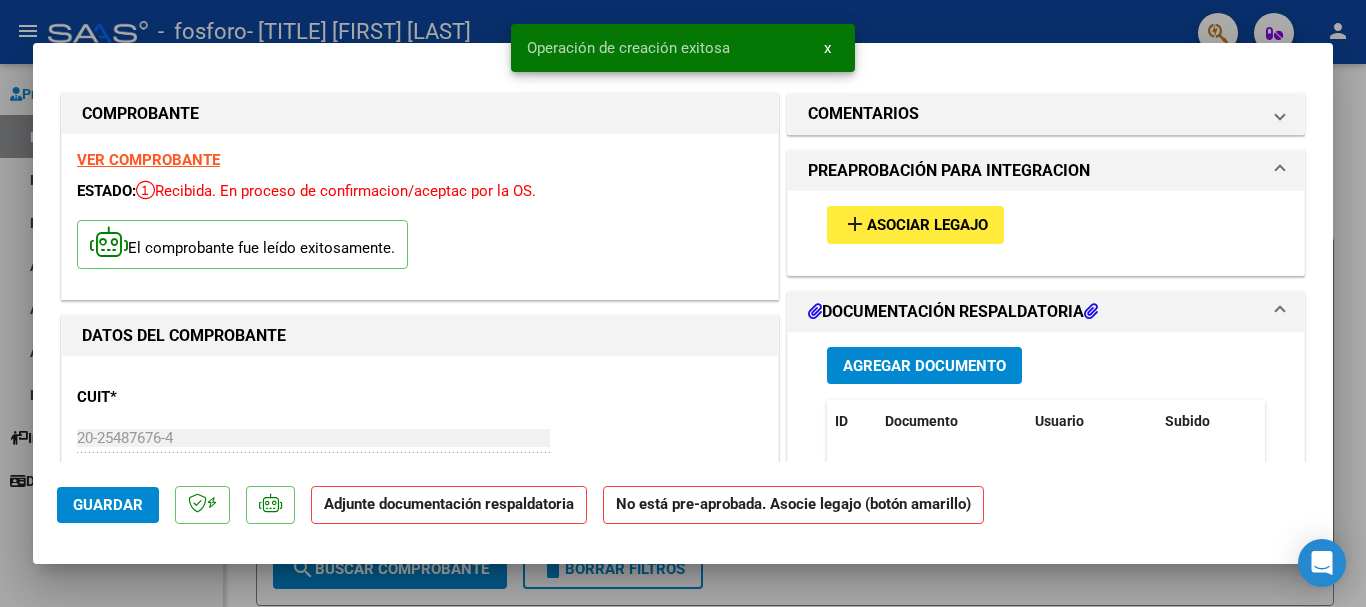 click on "add Asociar Legajo" at bounding box center [1046, 224] 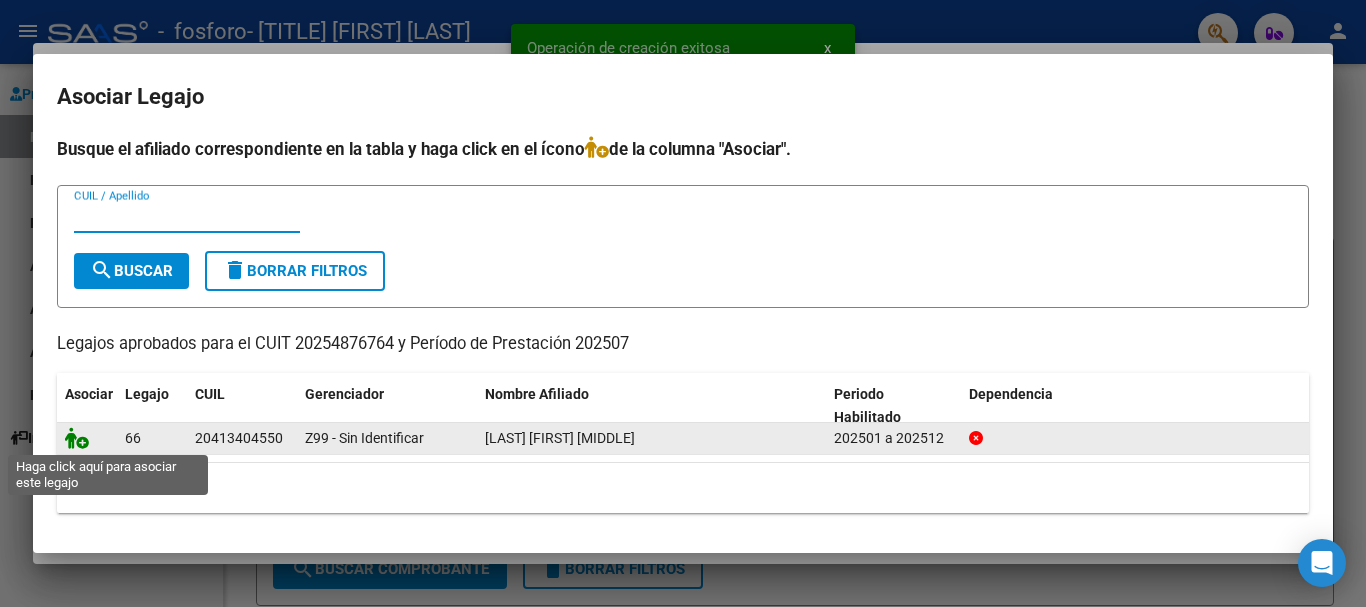 click 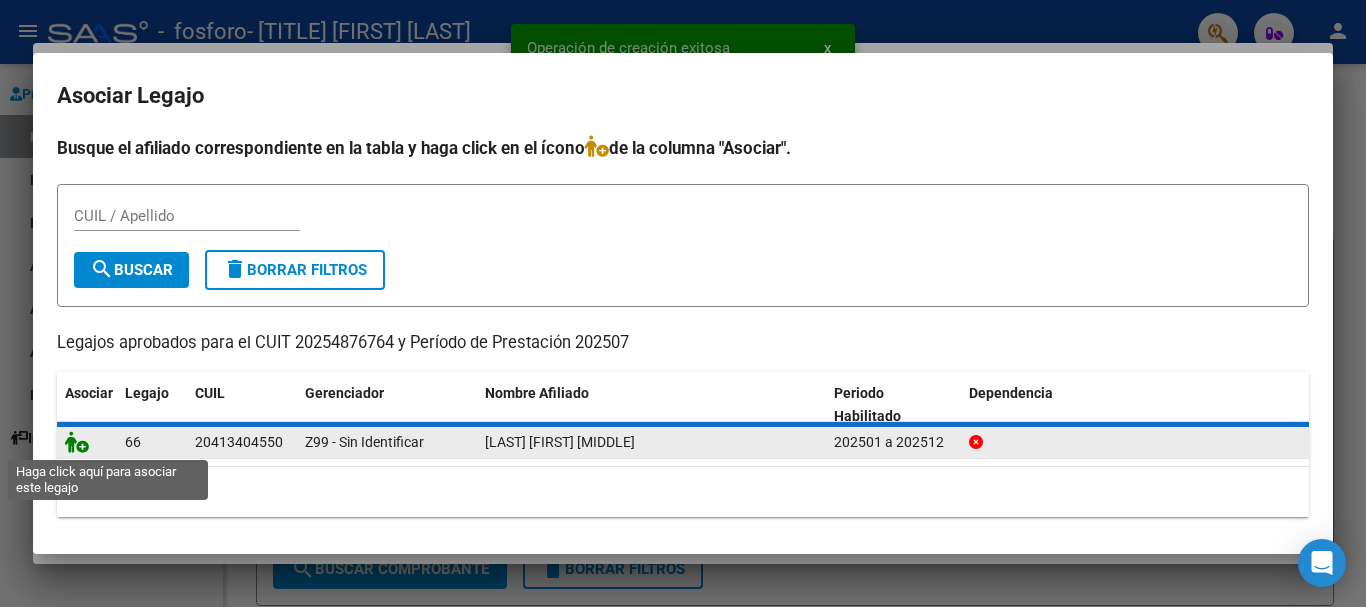 click 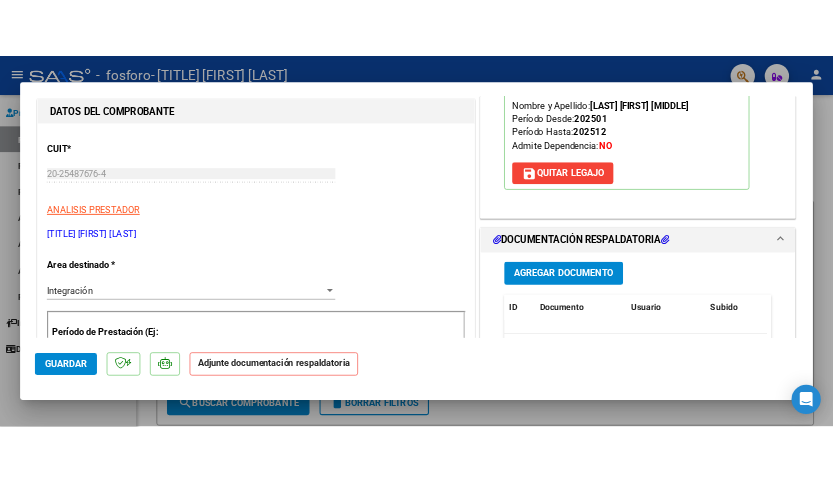 scroll, scrollTop: 400, scrollLeft: 0, axis: vertical 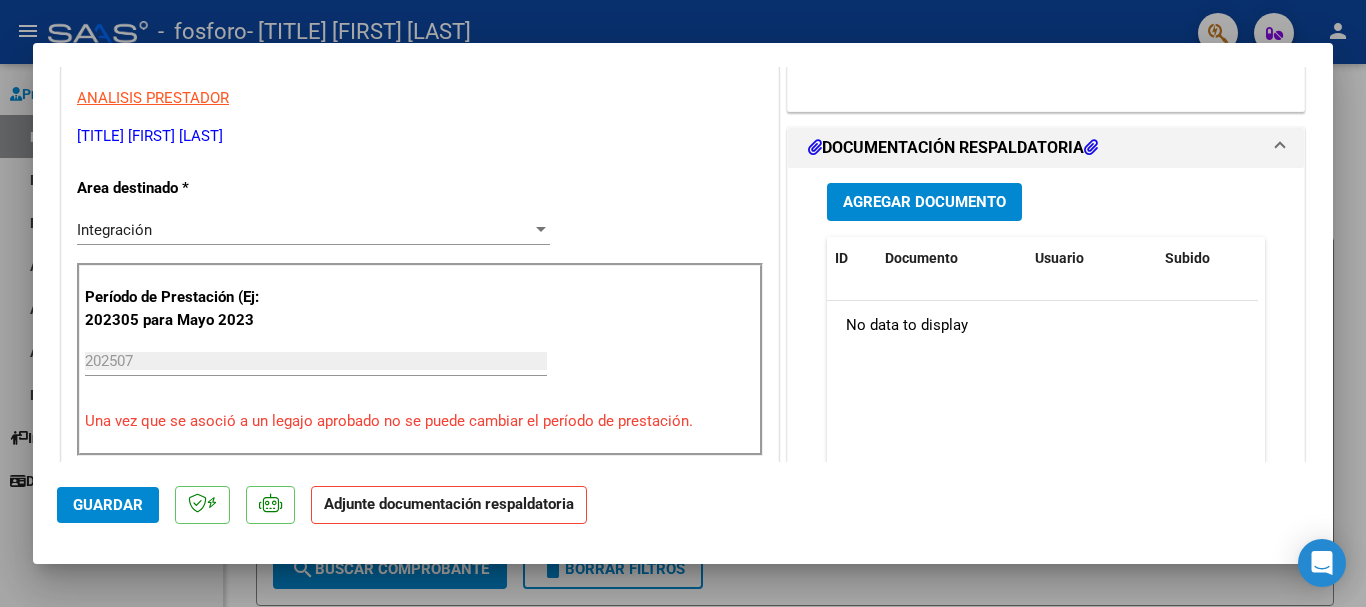 click on "Agregar Documento ID Documento Usuario Subido Acción No data to display  0 total   1" at bounding box center (1046, 367) 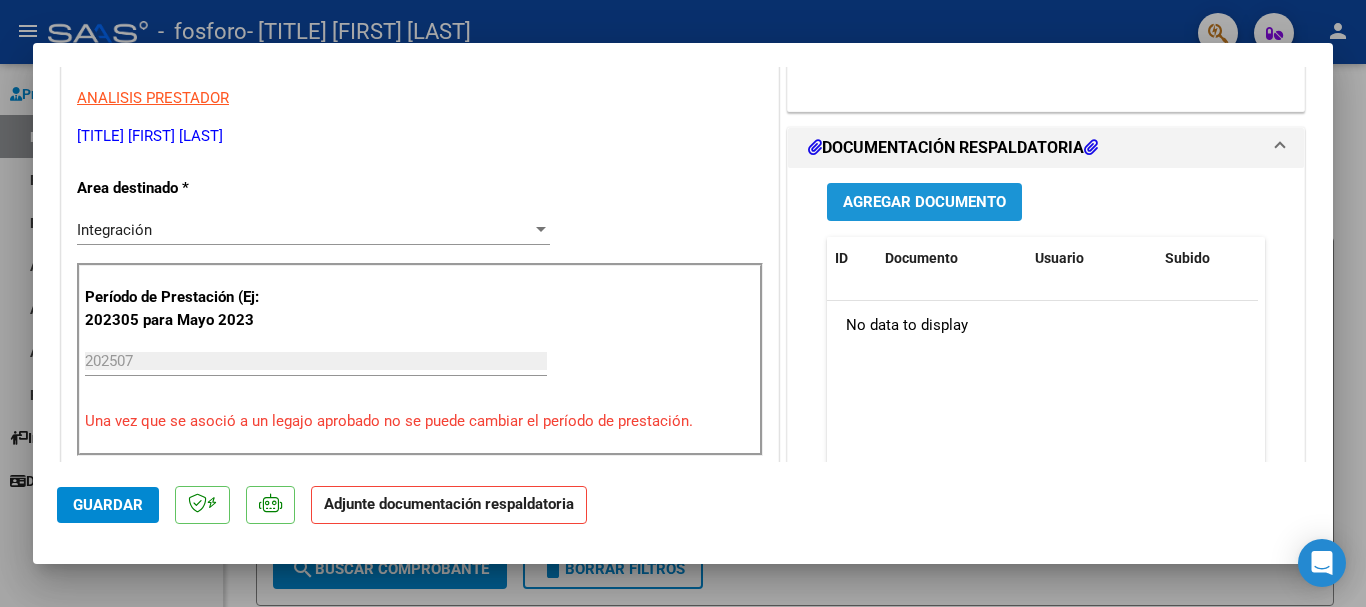 click on "Agregar Documento" at bounding box center (924, 203) 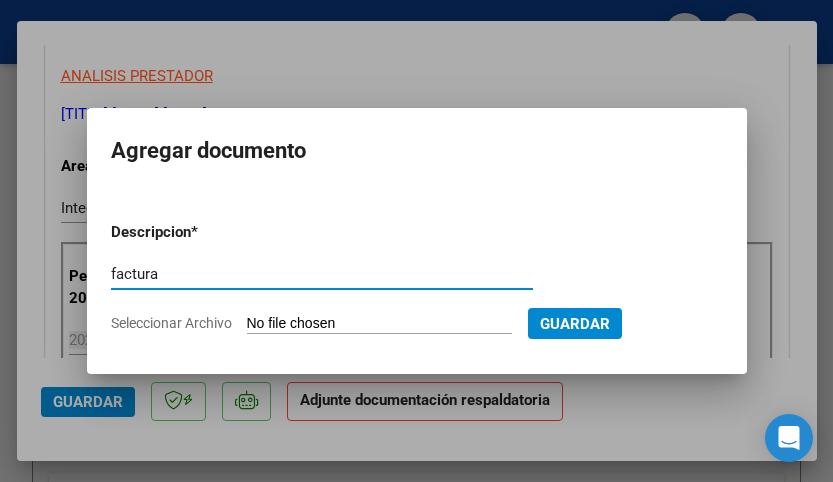 type on "factura" 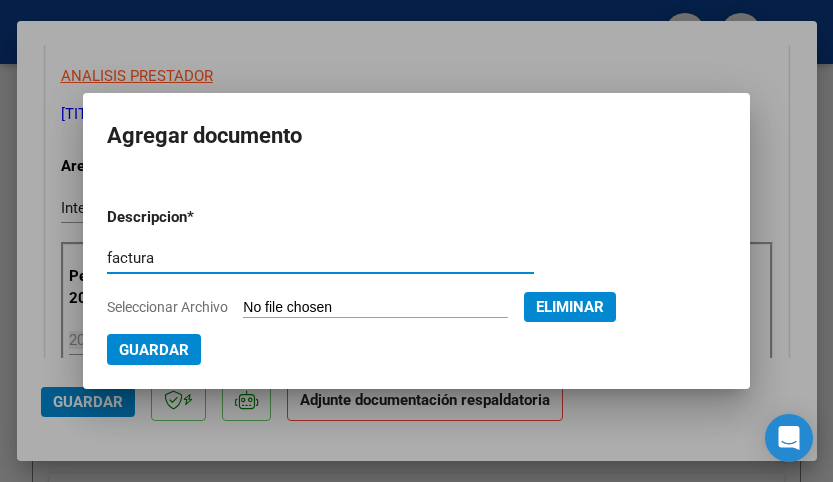 click on "Guardar" at bounding box center (154, 350) 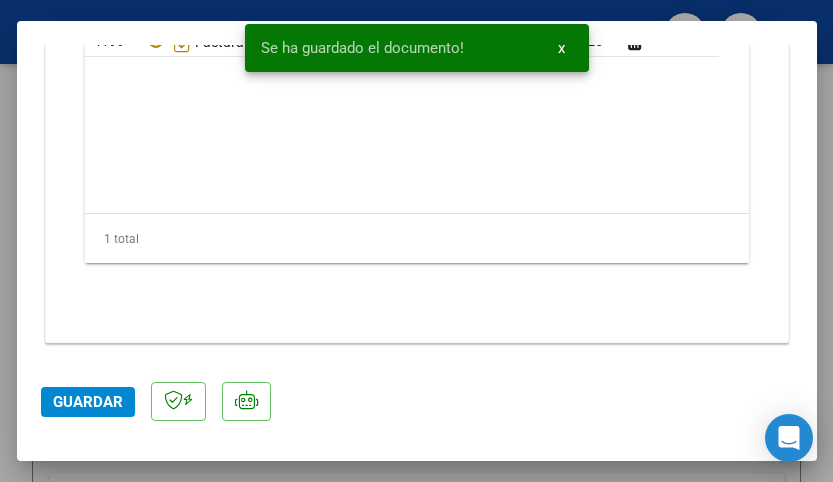 scroll, scrollTop: 2207, scrollLeft: 0, axis: vertical 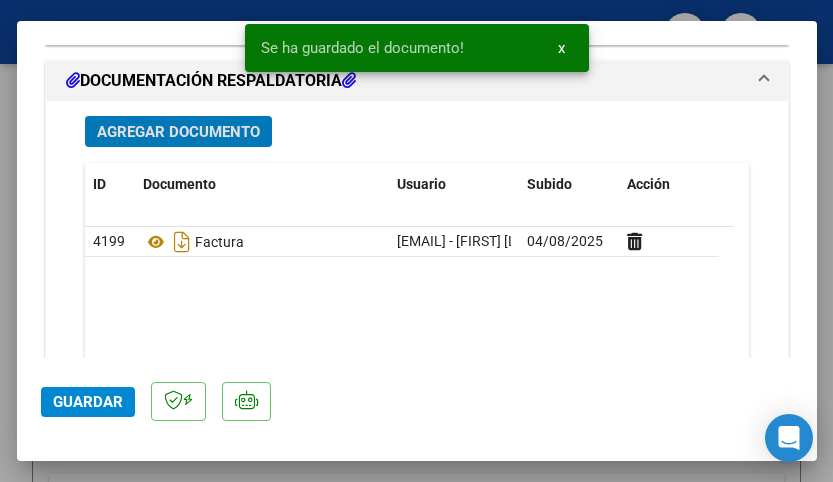 click on "Agregar Documento" at bounding box center (178, 132) 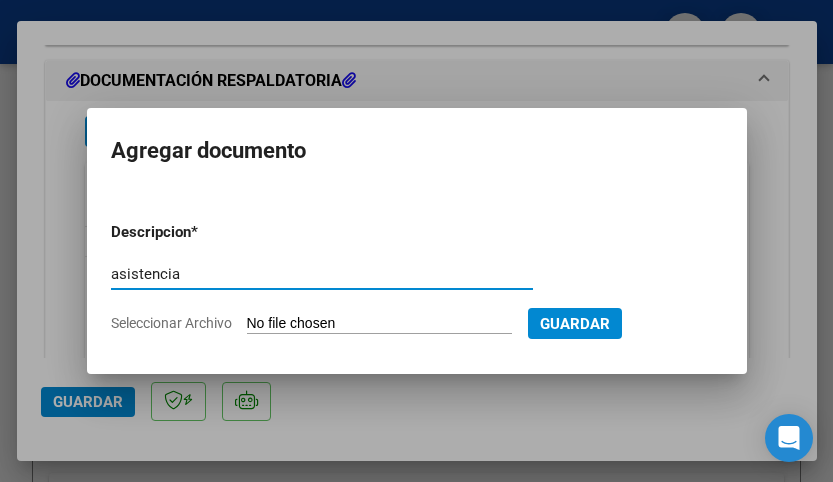 type on "asistencia" 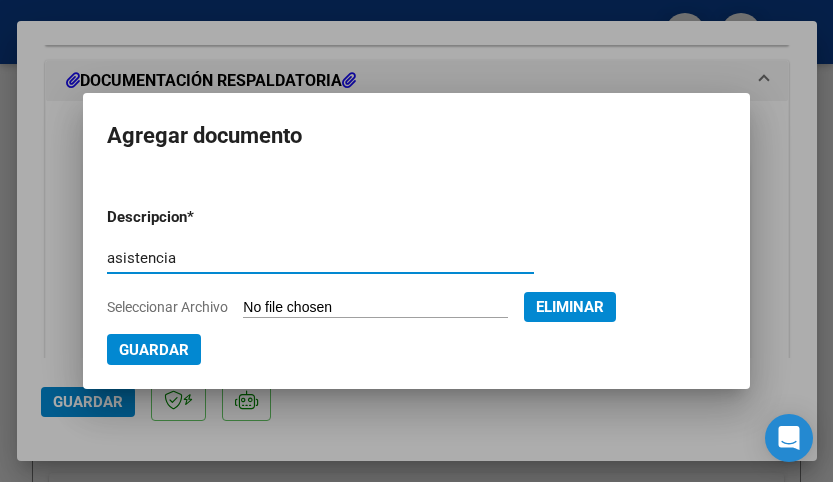 click on "Guardar" at bounding box center [154, 350] 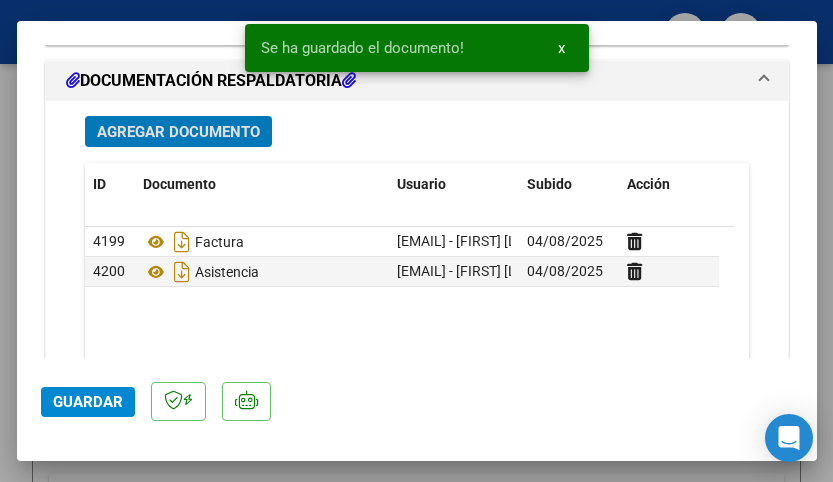 click on "Guardar" 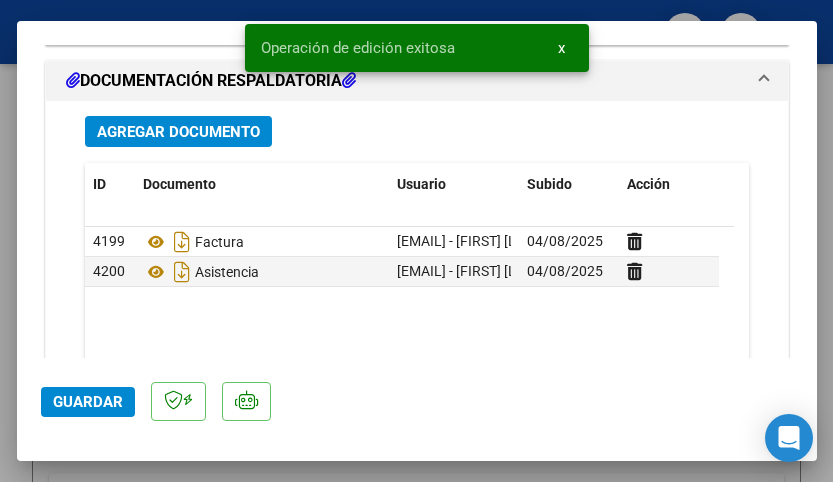 click at bounding box center (416, 241) 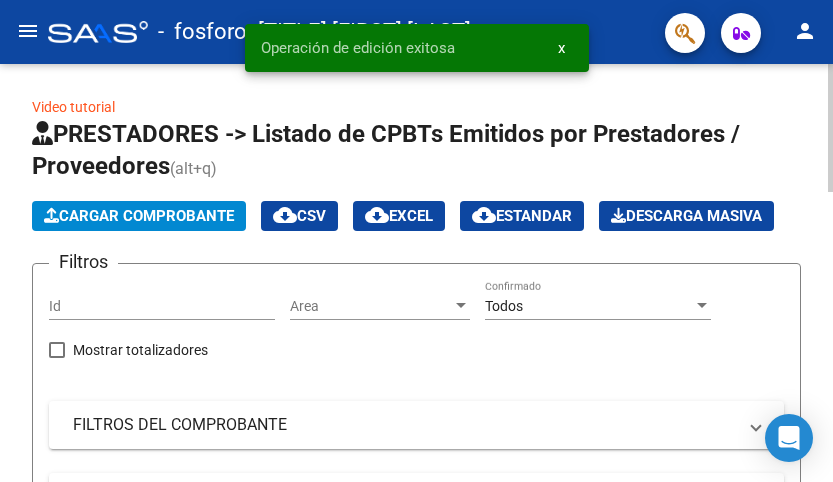 click on "Cargar Comprobante" 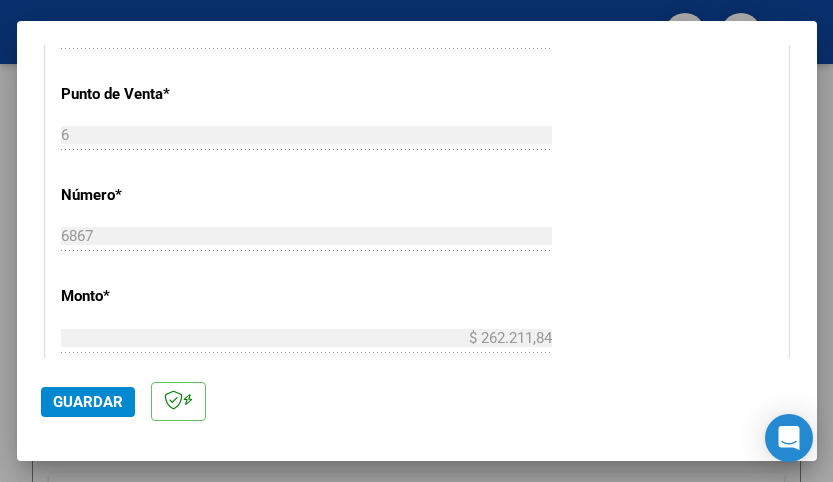 scroll, scrollTop: 400, scrollLeft: 0, axis: vertical 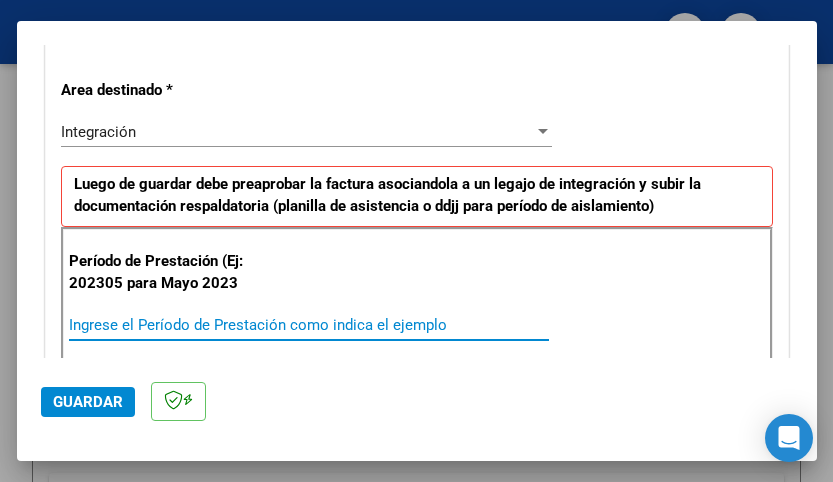 click on "Ingrese el Período de Prestación como indica el ejemplo" at bounding box center [309, 325] 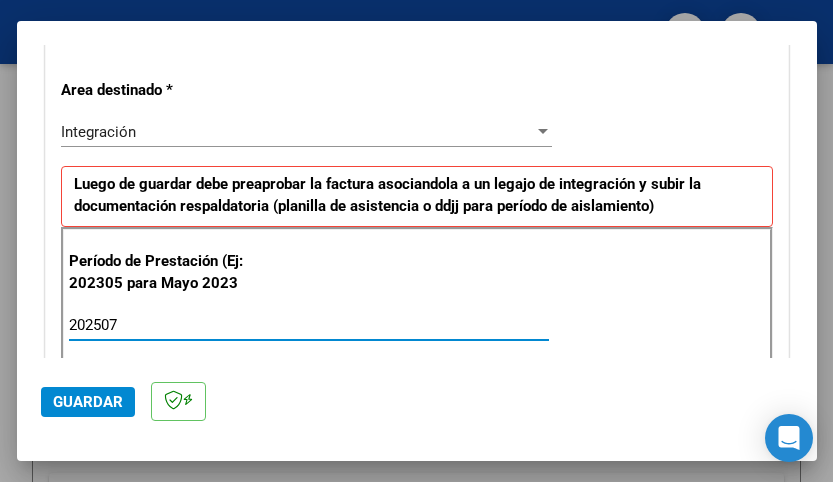 type on "202507" 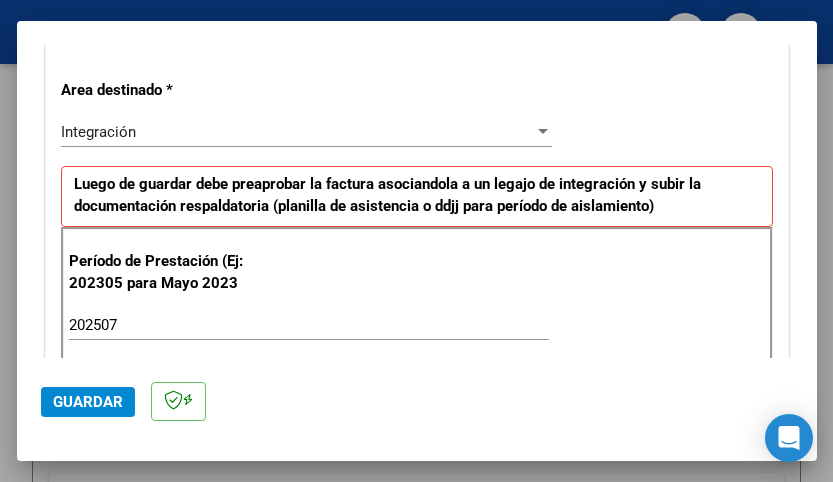 click on "Guardar" 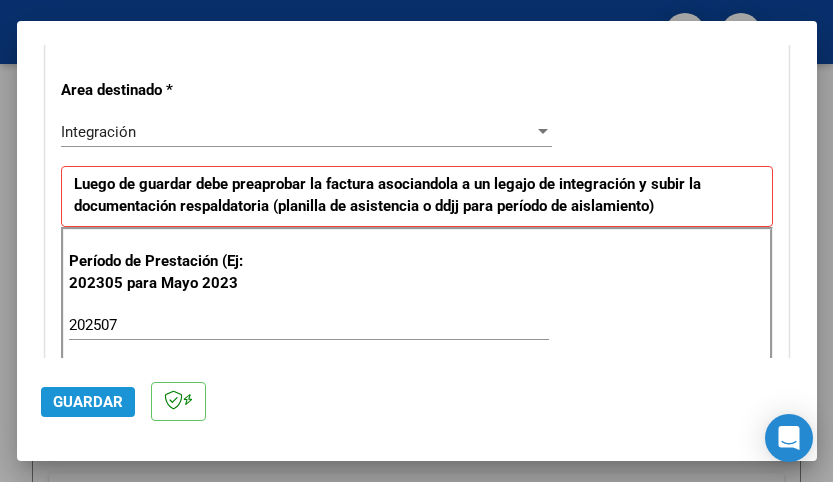 click on "Guardar" 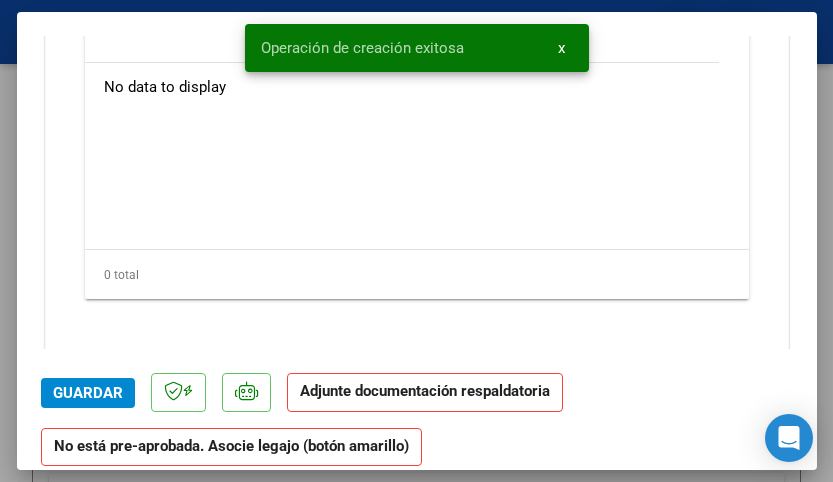 scroll, scrollTop: 2118, scrollLeft: 0, axis: vertical 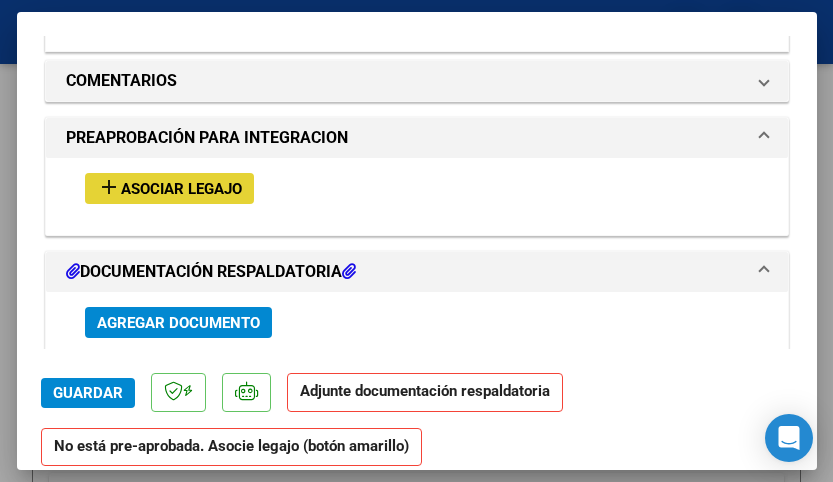 click on "add Asociar Legajo" at bounding box center (169, 188) 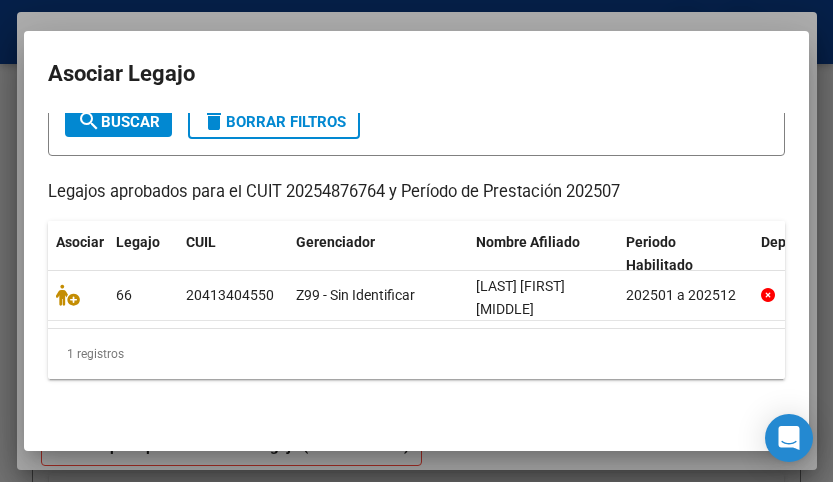 scroll, scrollTop: 163, scrollLeft: 0, axis: vertical 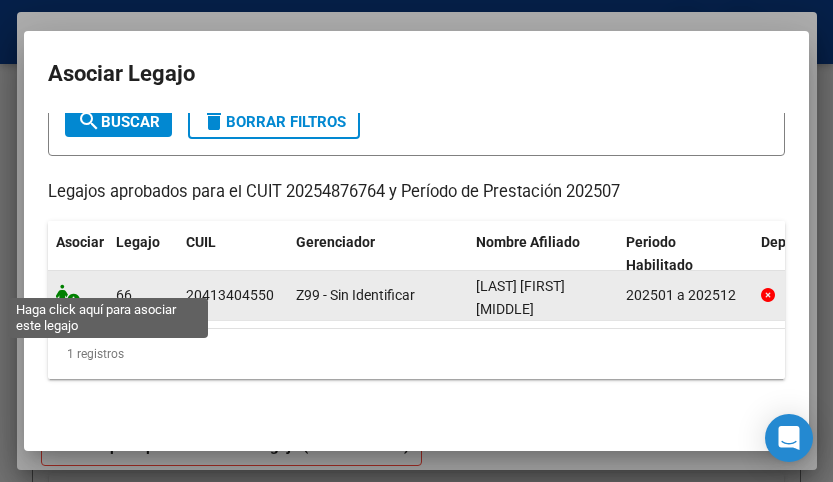 click 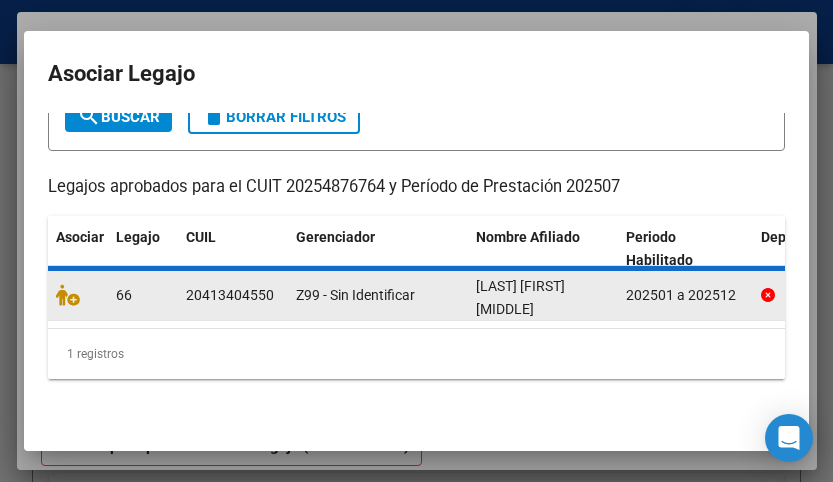 scroll, scrollTop: 0, scrollLeft: 0, axis: both 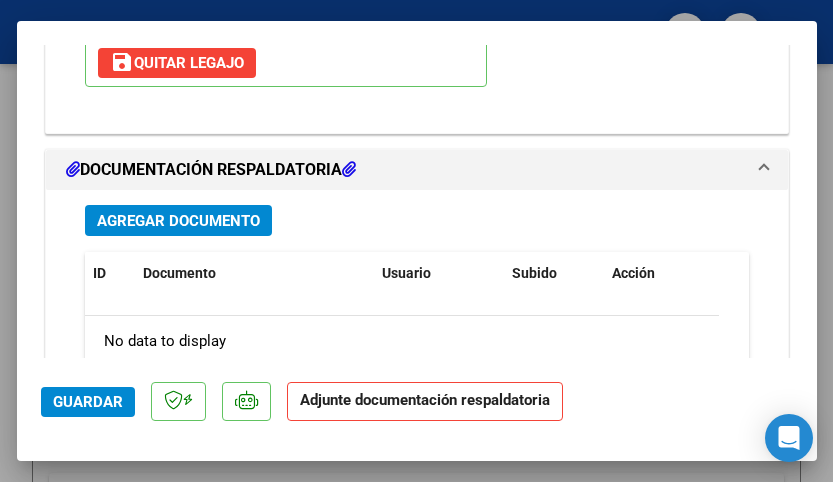click on "Agregar Documento" at bounding box center (178, 221) 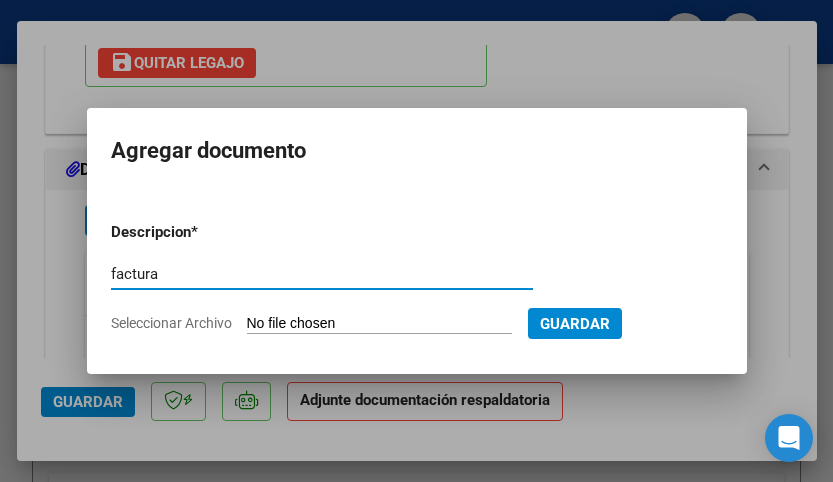 type on "factura" 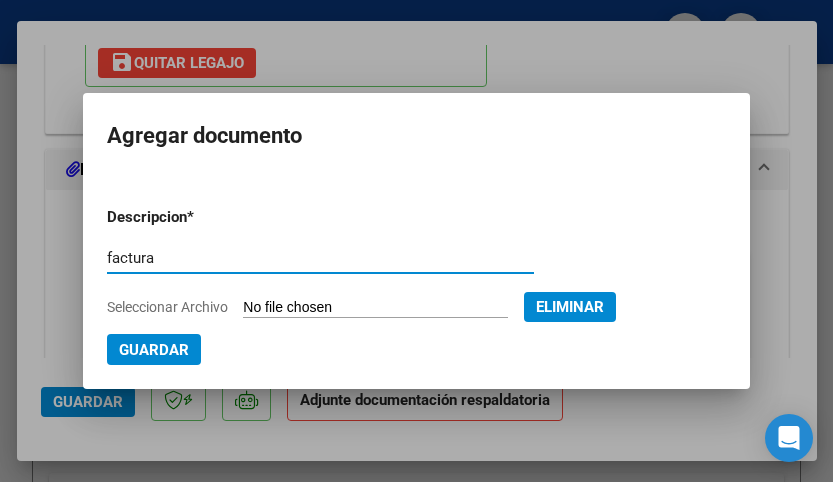 click on "Guardar" at bounding box center [154, 350] 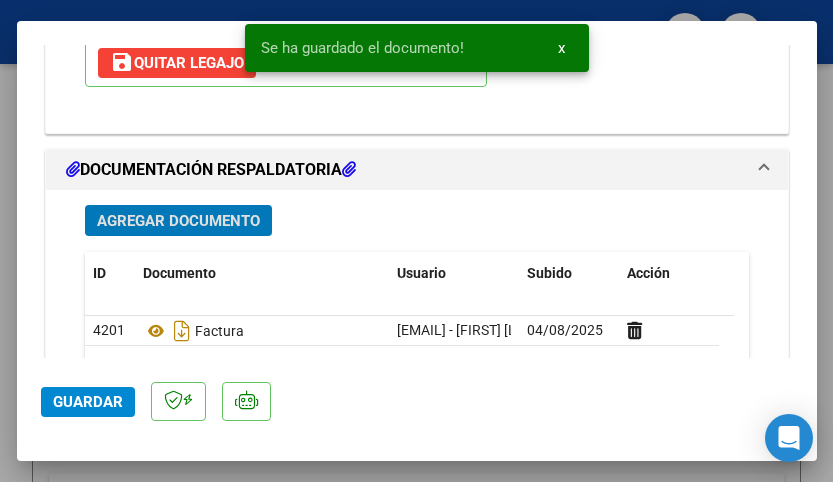 click on "Agregar Documento" at bounding box center (178, 221) 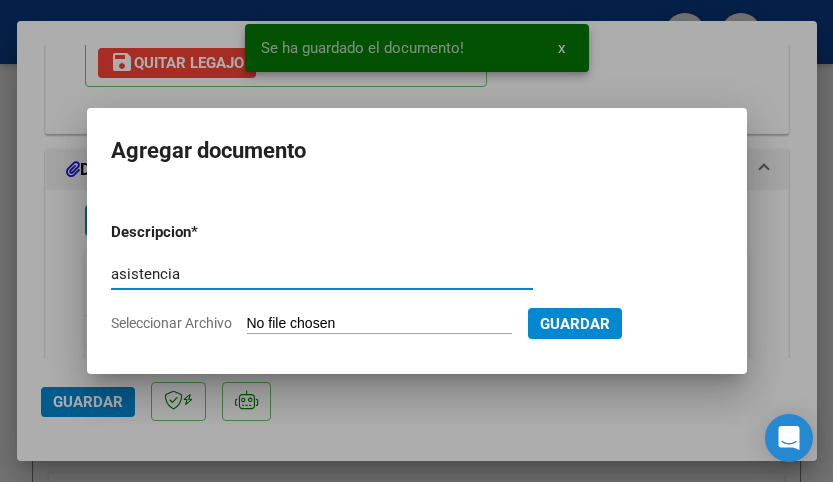 type on "asistencia" 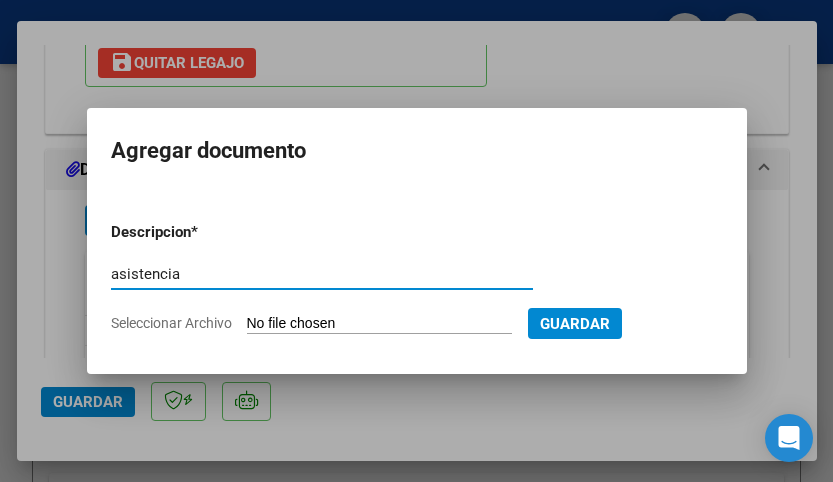 type on "C:\fakepath\[LAST] [FIRST] jul 25.pdf" 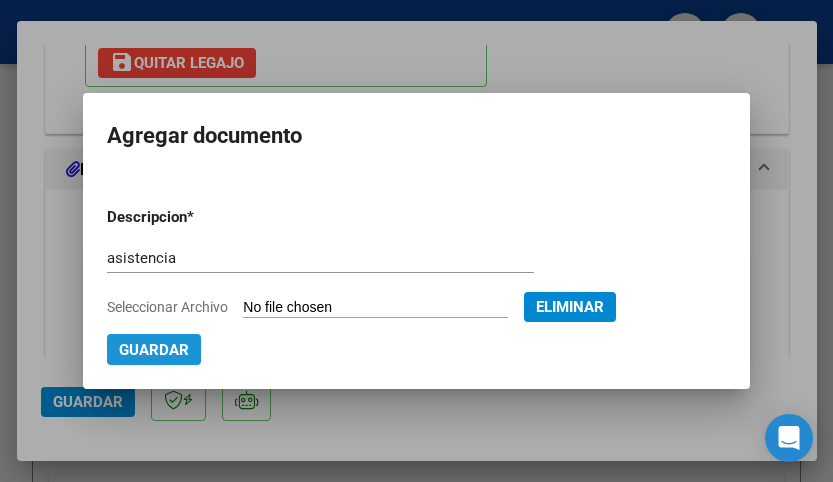 click on "Guardar" at bounding box center (154, 350) 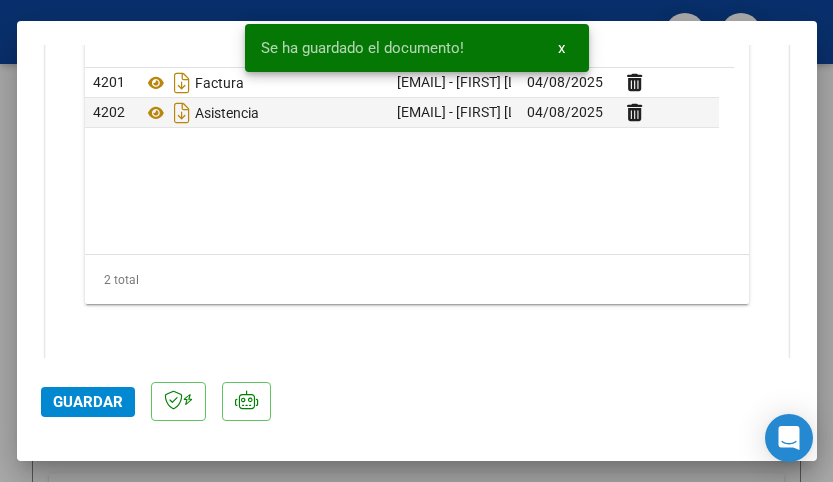 scroll, scrollTop: 2407, scrollLeft: 0, axis: vertical 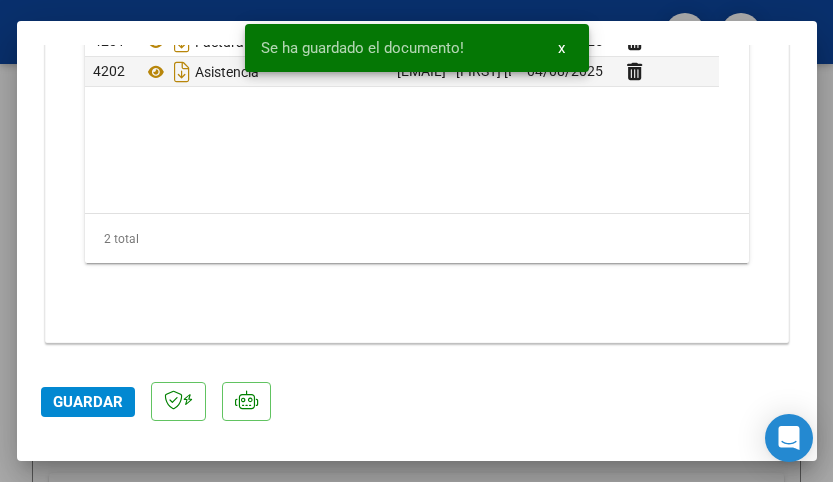 click on "Guardar" 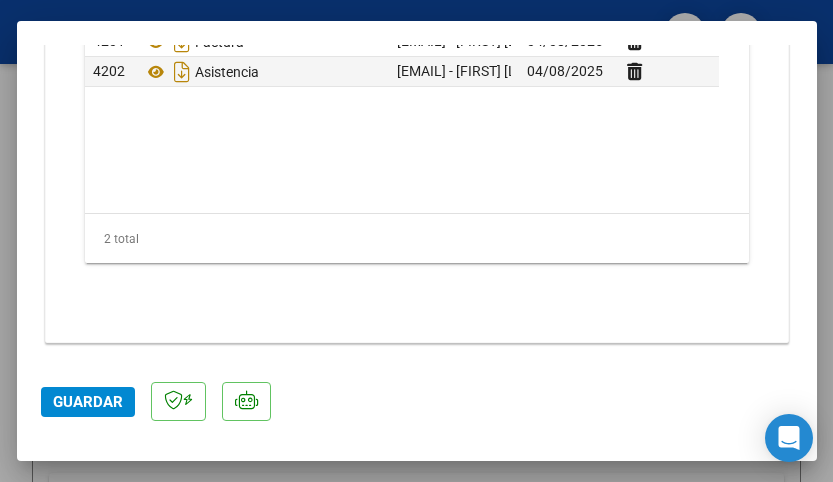 click at bounding box center (416, 241) 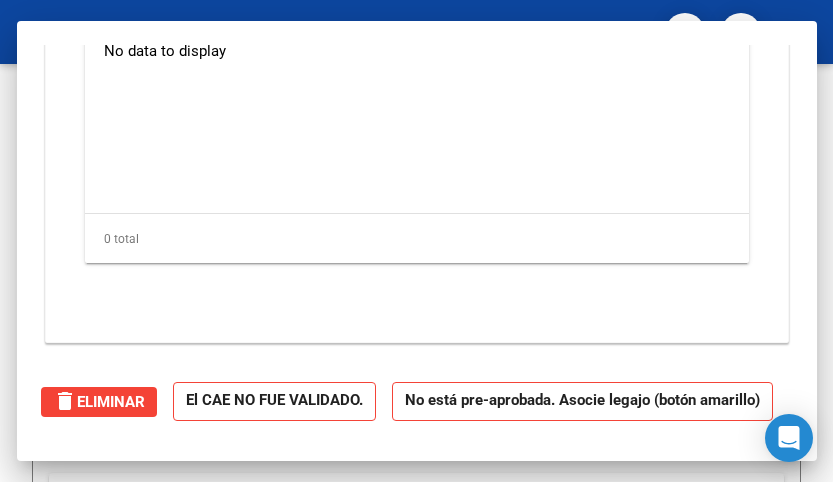 scroll, scrollTop: 2188, scrollLeft: 0, axis: vertical 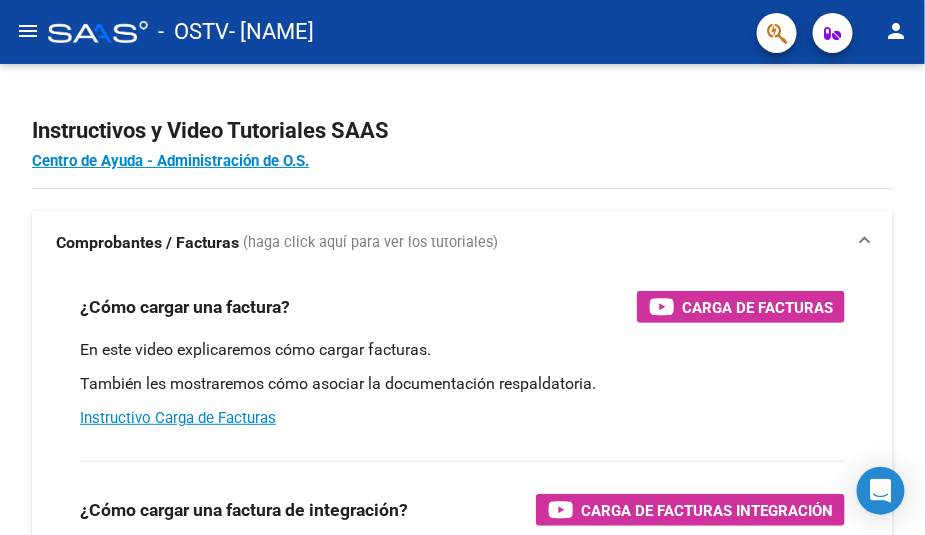 click on "menu" 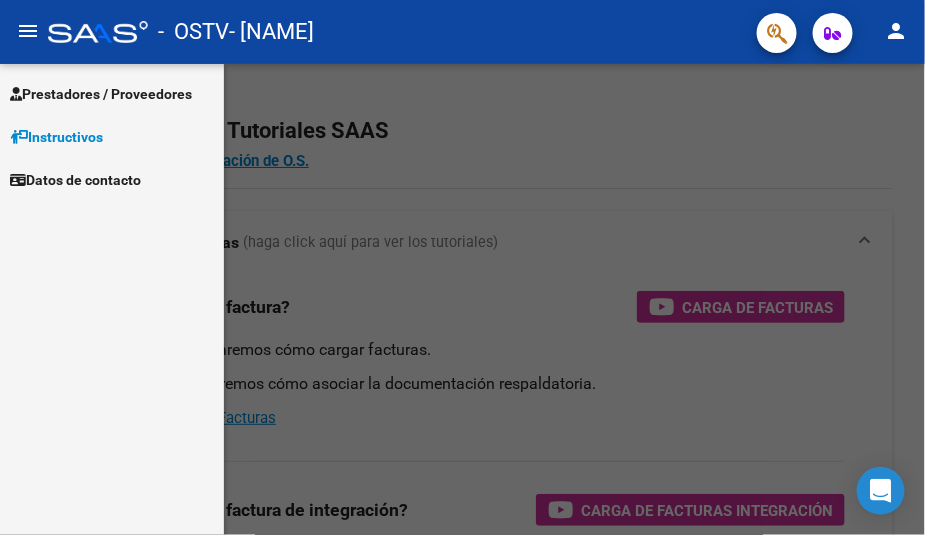 click on "Prestadores / Proveedores" at bounding box center [101, 94] 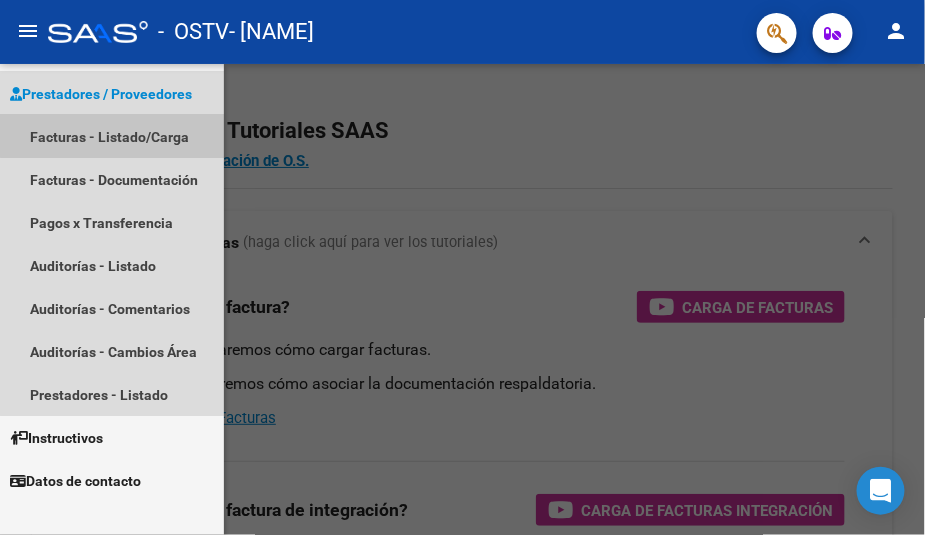click on "Facturas - Listado/Carga" at bounding box center [112, 136] 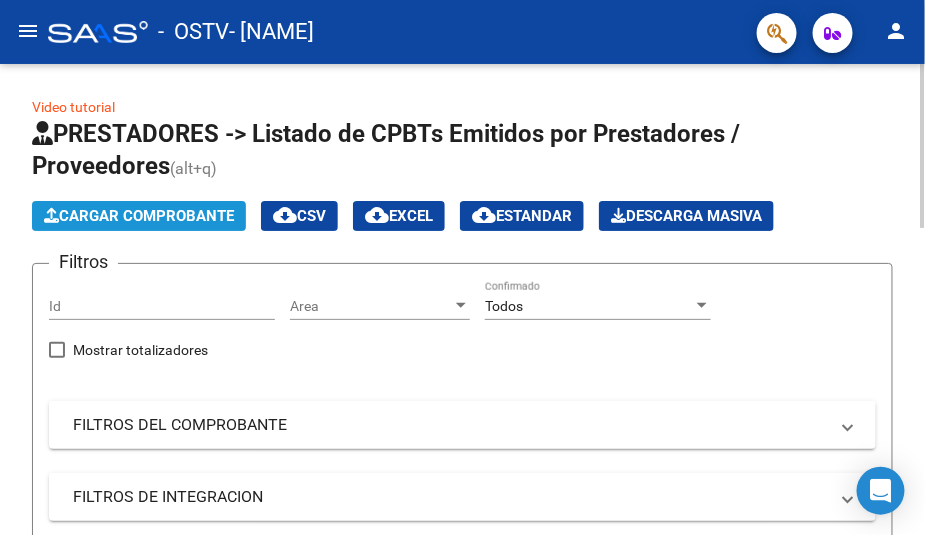 click on "Cargar Comprobante" 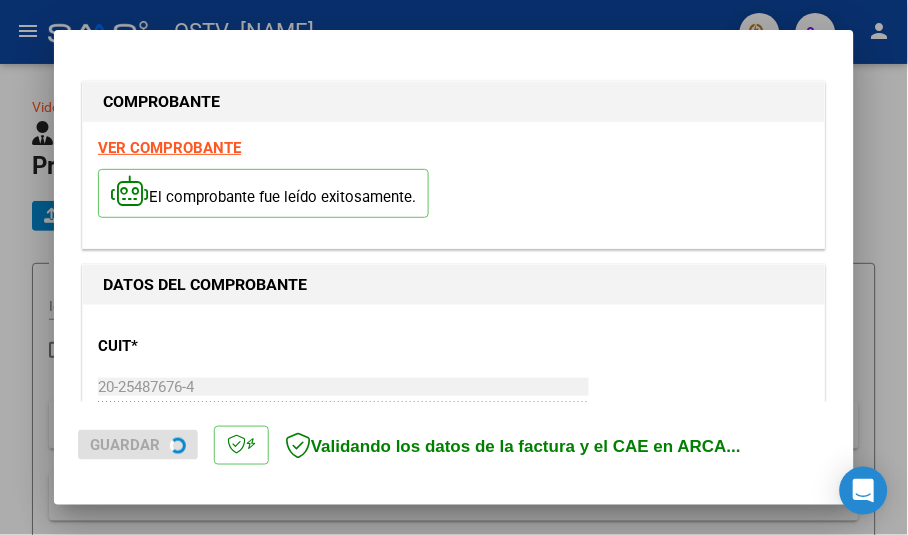 scroll, scrollTop: 444, scrollLeft: 0, axis: vertical 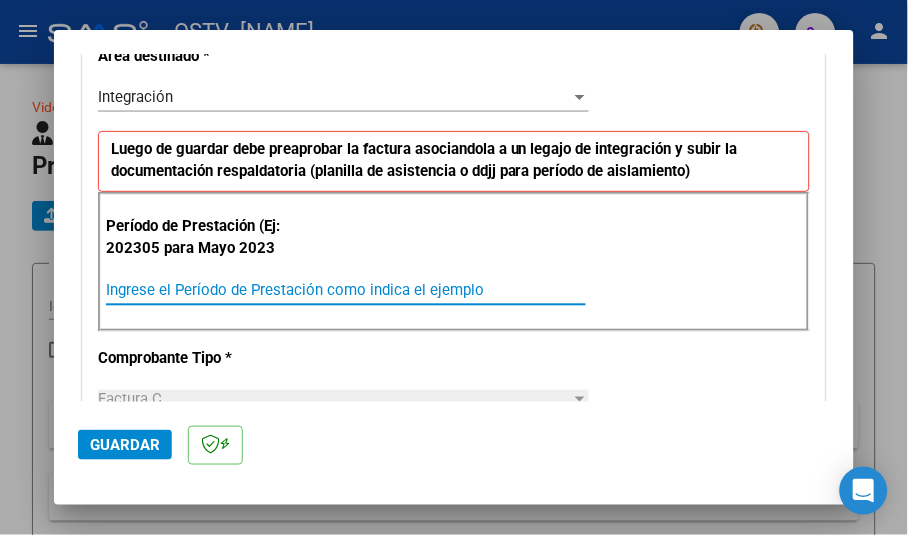 click on "Ingrese el Período de Prestación como indica el ejemplo" at bounding box center (346, 290) 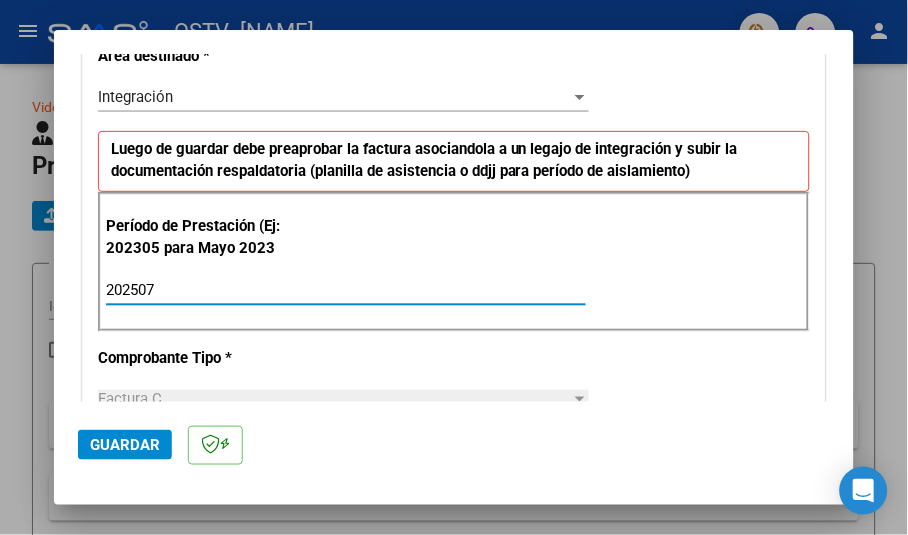 type on "202507" 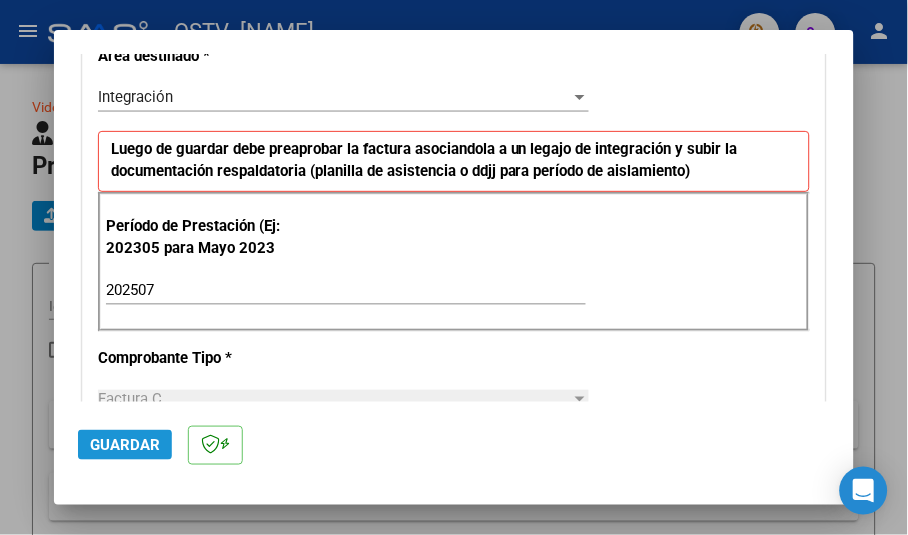 click on "Guardar" 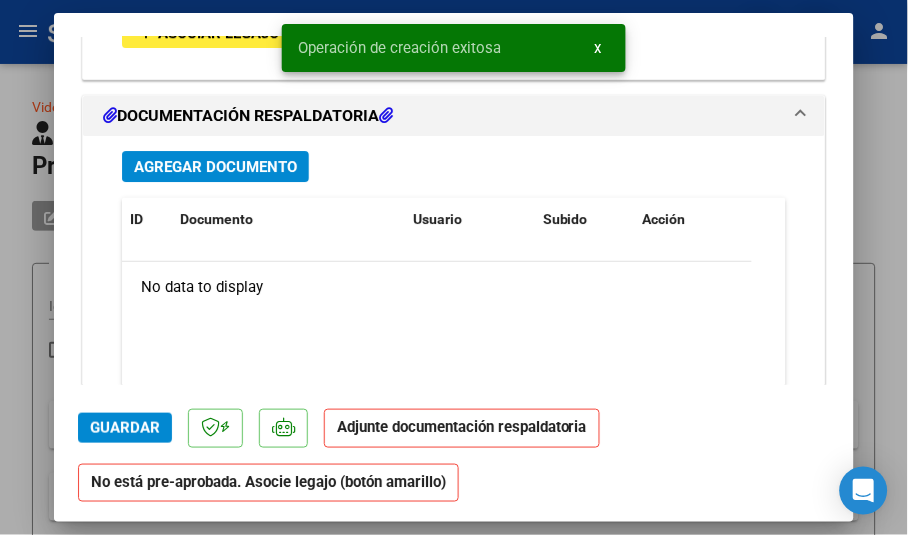 scroll, scrollTop: 1637, scrollLeft: 0, axis: vertical 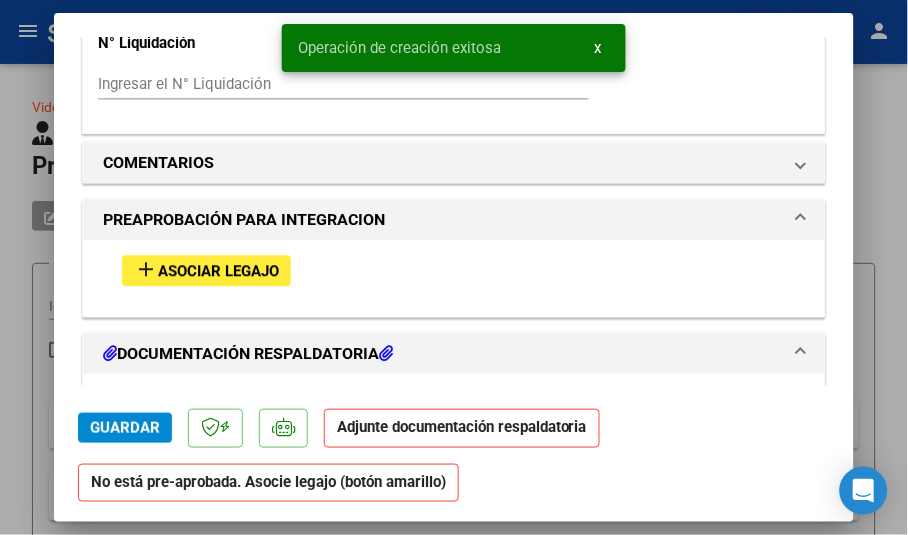 click on "Asociar Legajo" at bounding box center (218, 271) 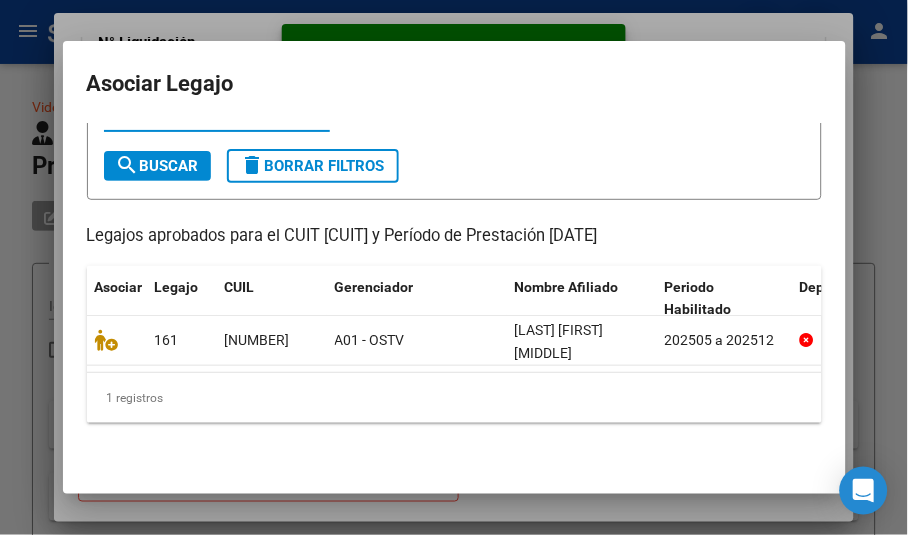 scroll, scrollTop: 127, scrollLeft: 0, axis: vertical 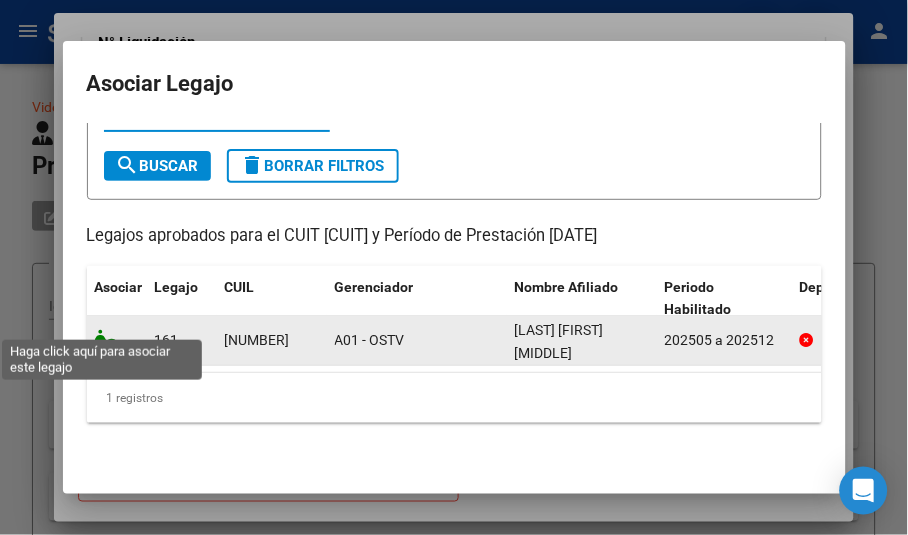 click 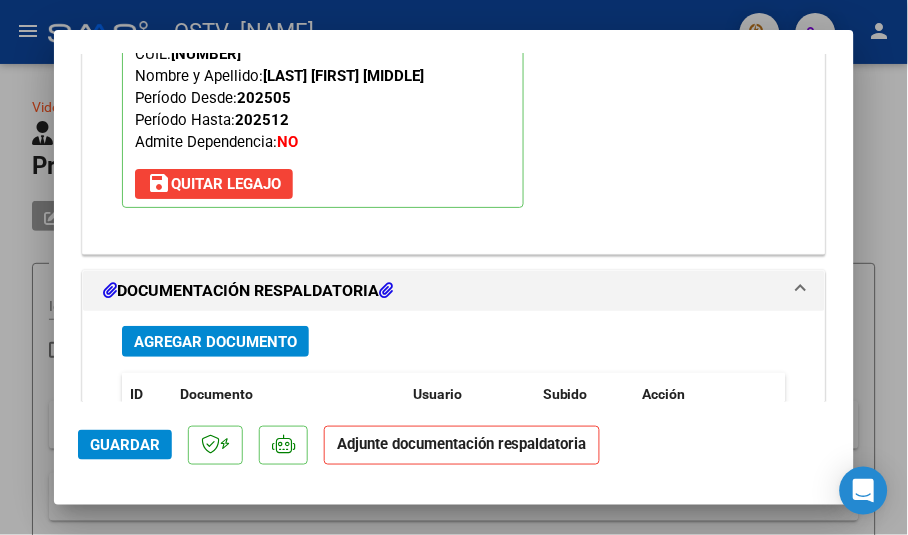 scroll, scrollTop: 2134, scrollLeft: 0, axis: vertical 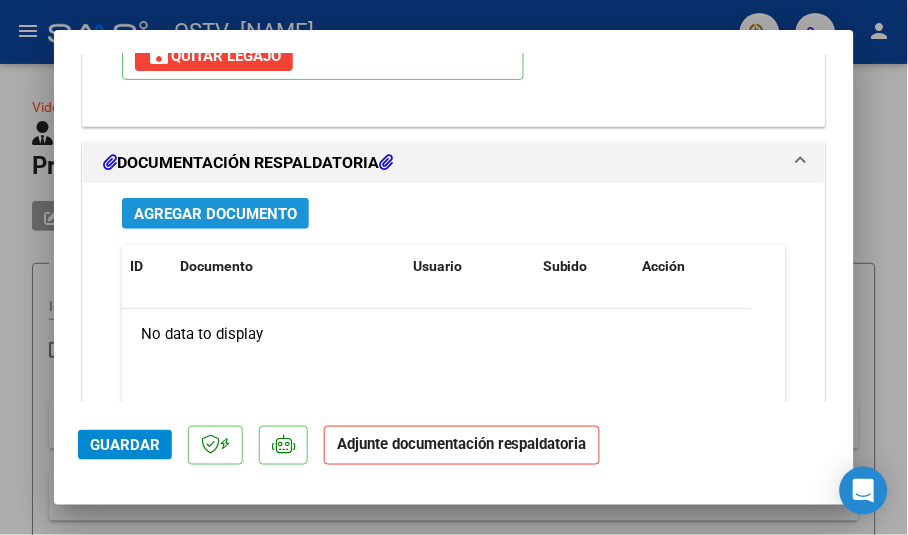 click on "Agregar Documento" at bounding box center (215, 213) 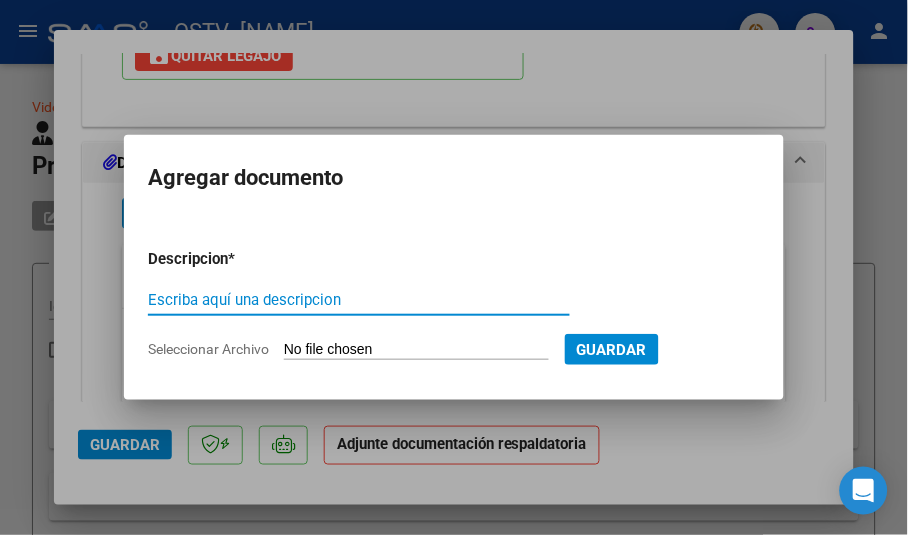 click on "Escriba aquí una descripcion" at bounding box center [359, 300] 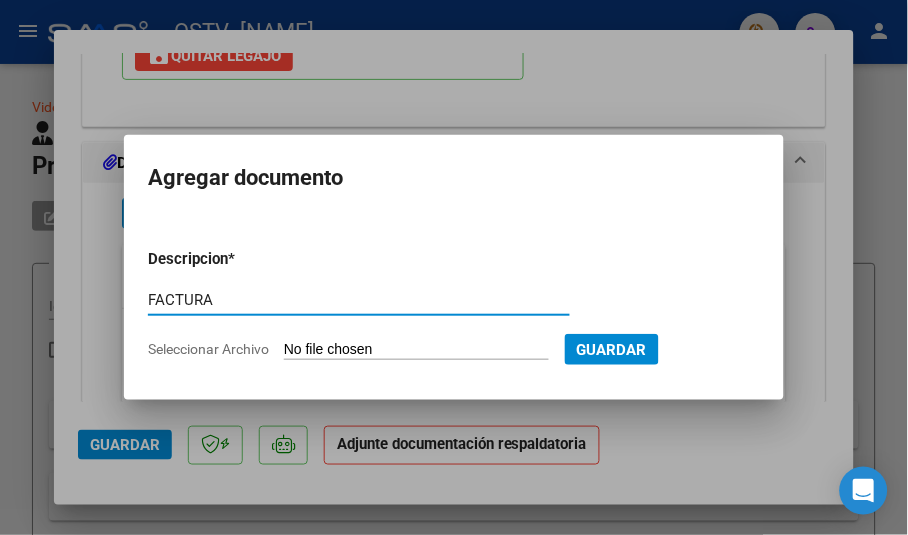 type on "FACTURA" 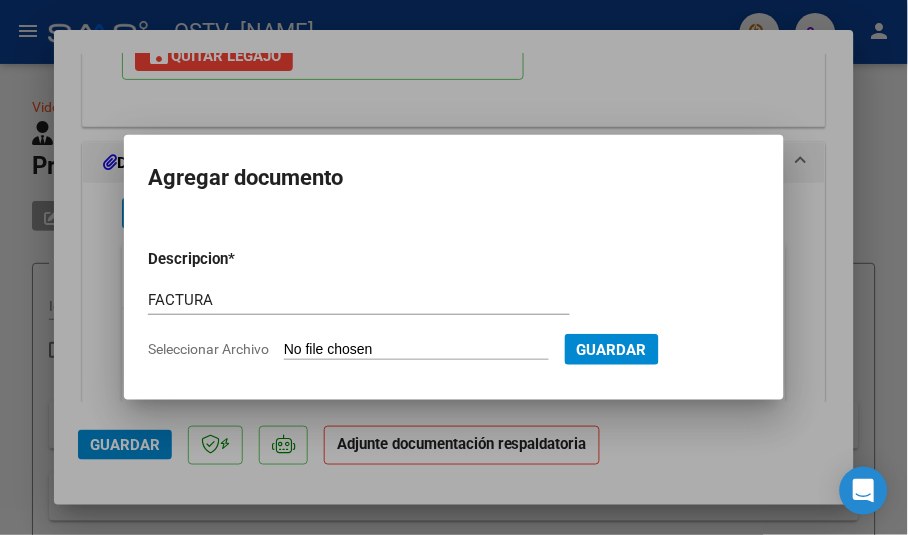 click on "FACTURA Escriba aquí una descripcion" at bounding box center [359, 309] 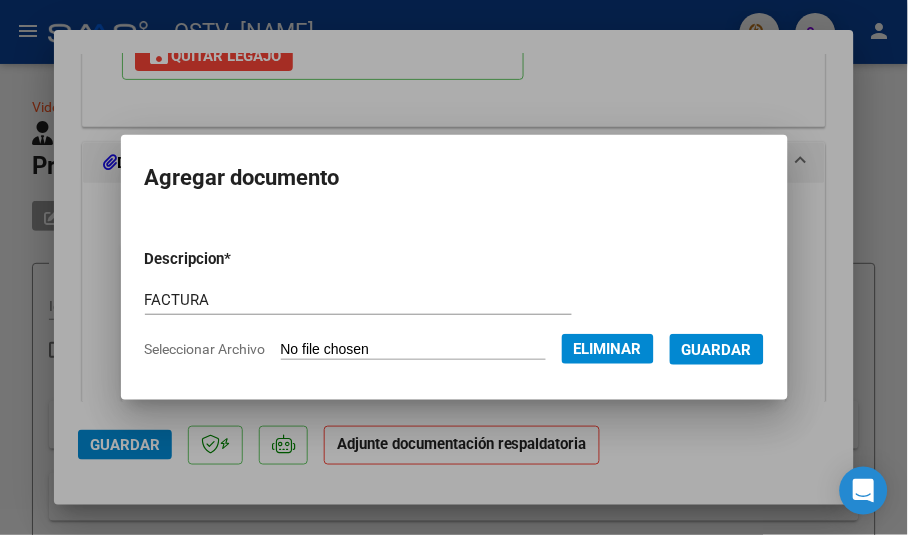 click on "Guardar" at bounding box center (717, 349) 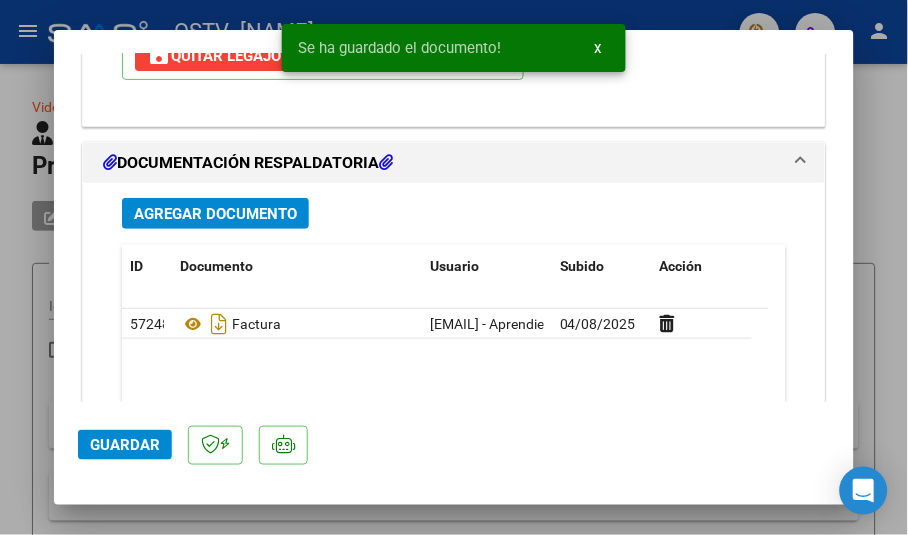 click on "Agregar Documento" at bounding box center [215, 214] 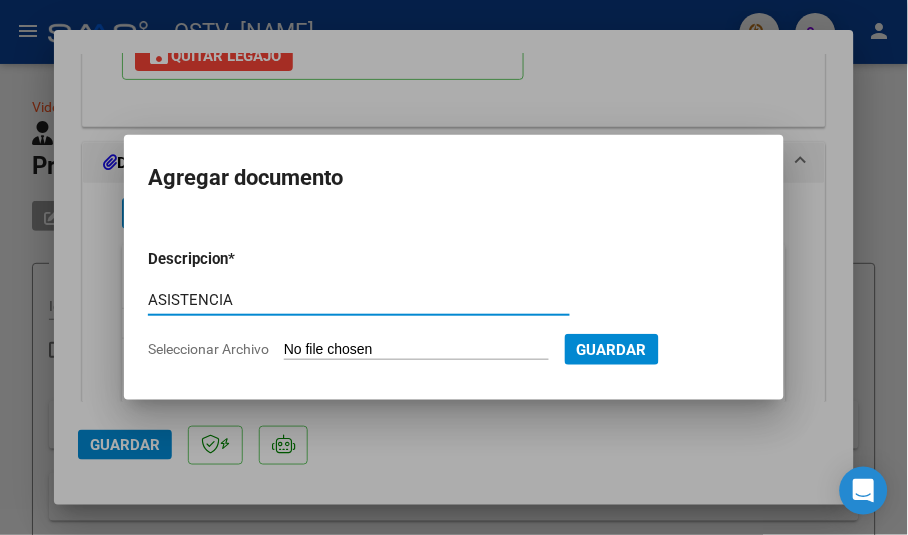 type on "ASISTENCIA" 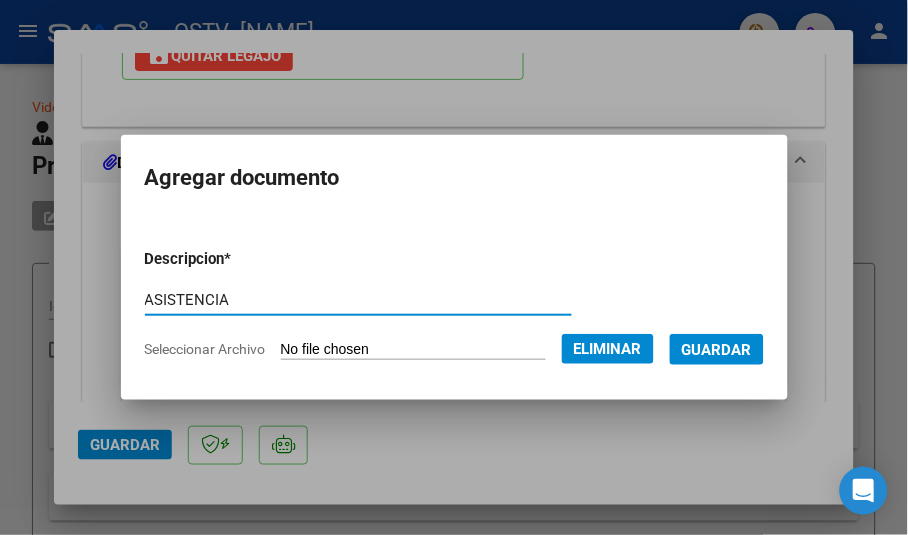 click on "Guardar" at bounding box center (717, 350) 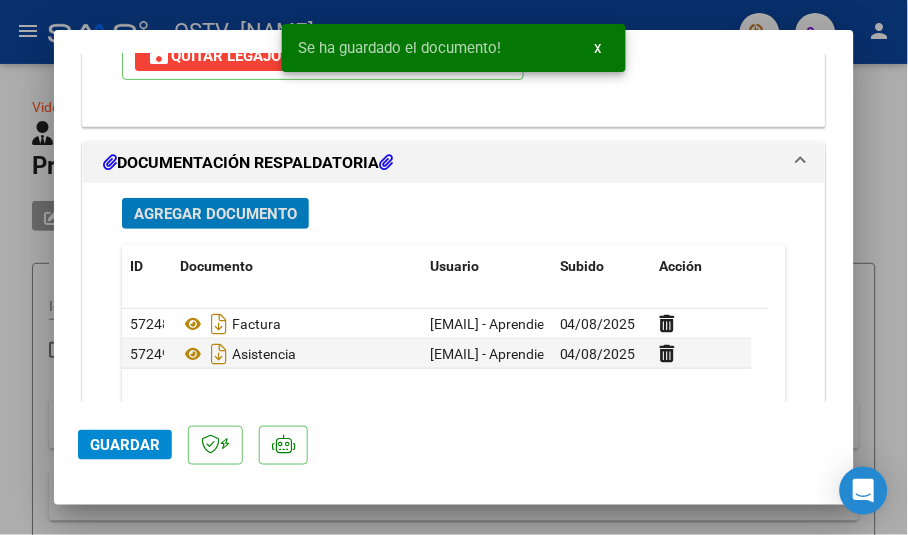 click on "Guardar" 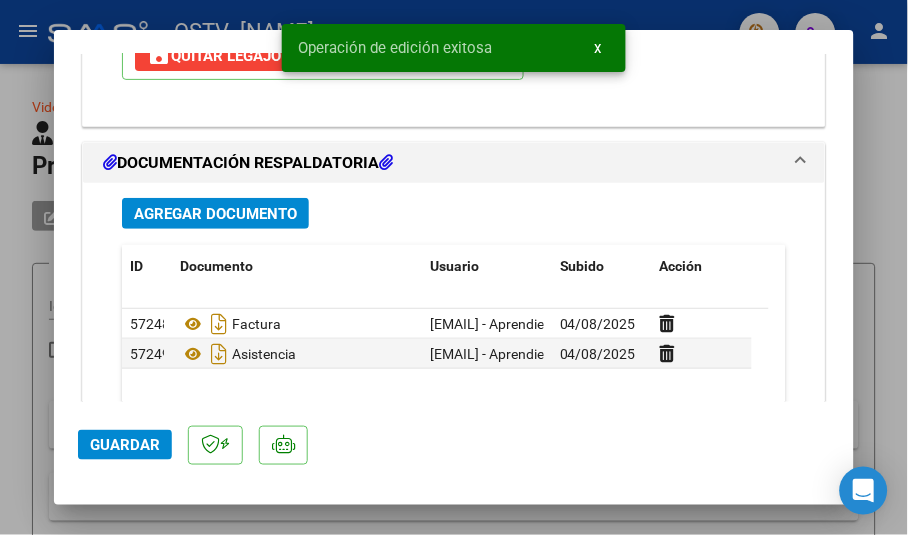 click at bounding box center [454, 267] 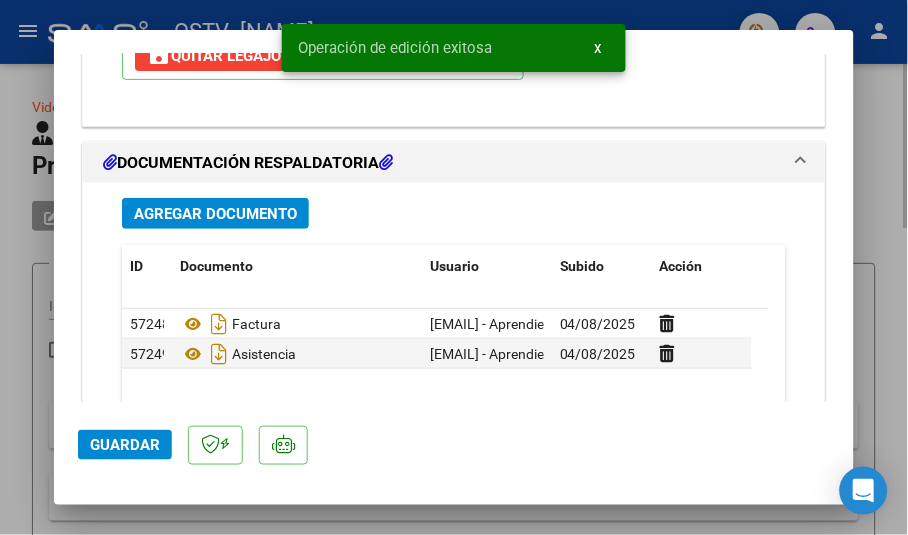 type 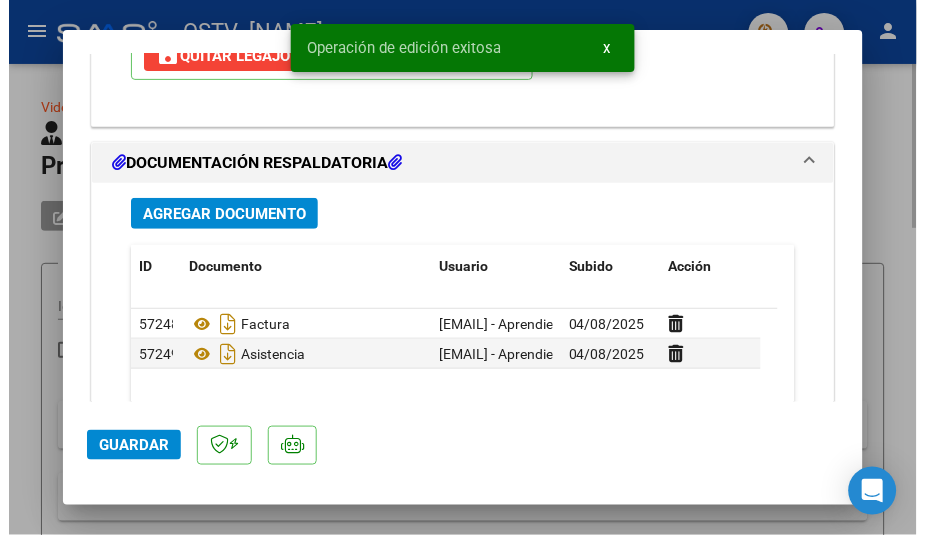 scroll, scrollTop: 0, scrollLeft: 0, axis: both 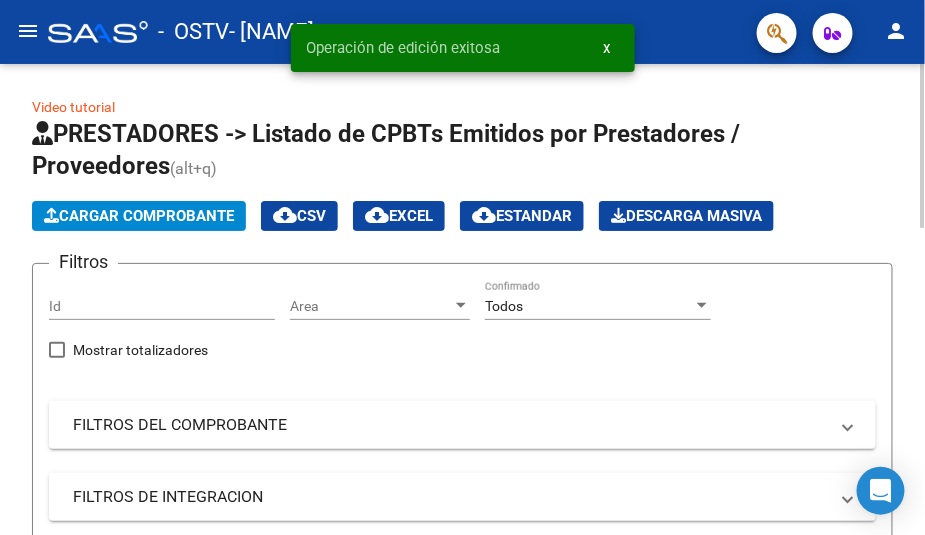 click on "Cargar Comprobante" 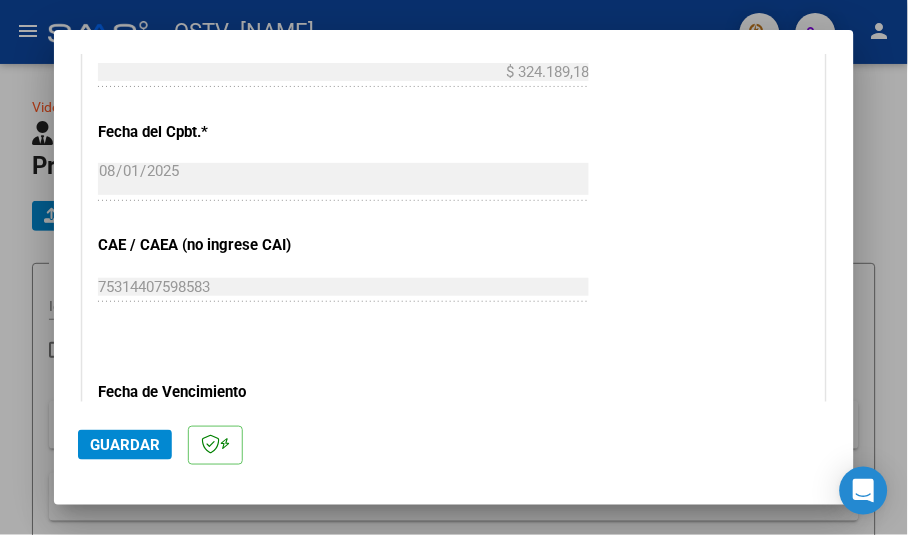 scroll, scrollTop: 1435, scrollLeft: 0, axis: vertical 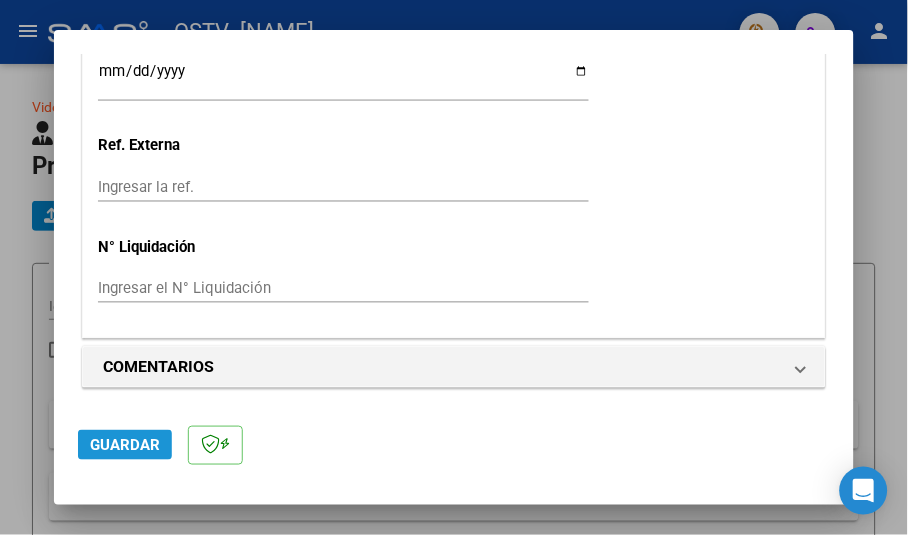click on "Guardar" 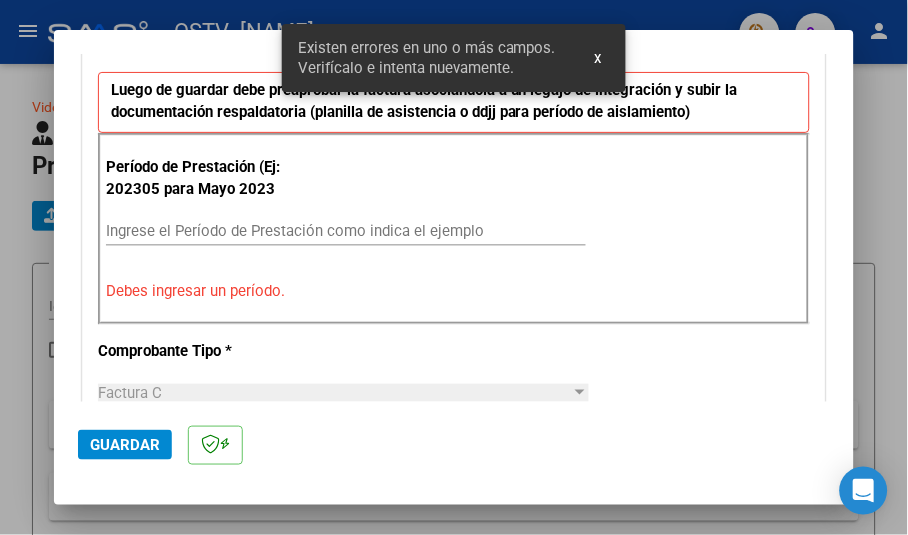 scroll, scrollTop: 484, scrollLeft: 0, axis: vertical 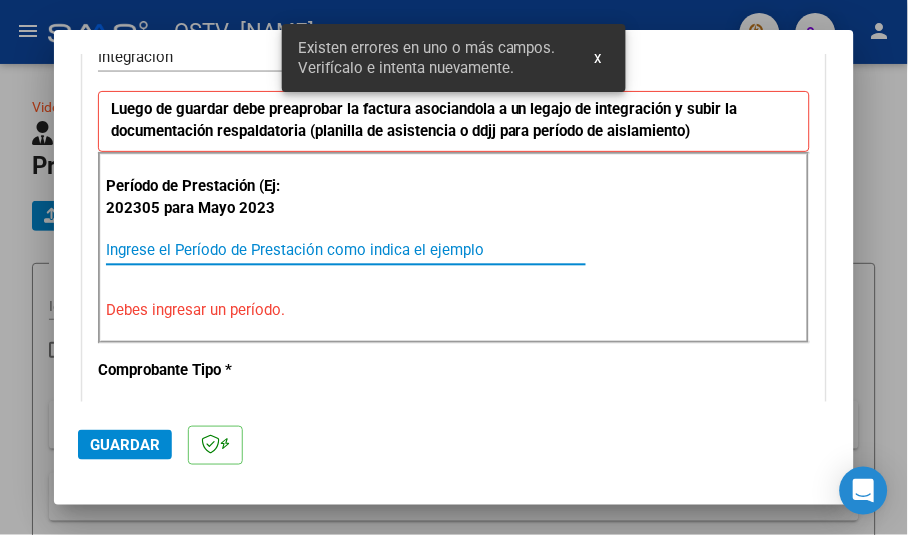 click on "Ingrese el Período de Prestación como indica el ejemplo" at bounding box center [346, 250] 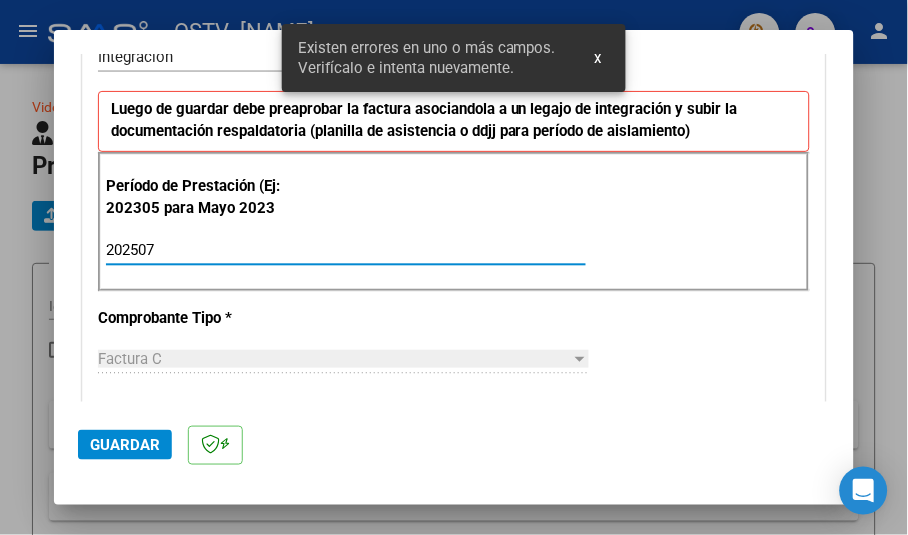 type on "202507" 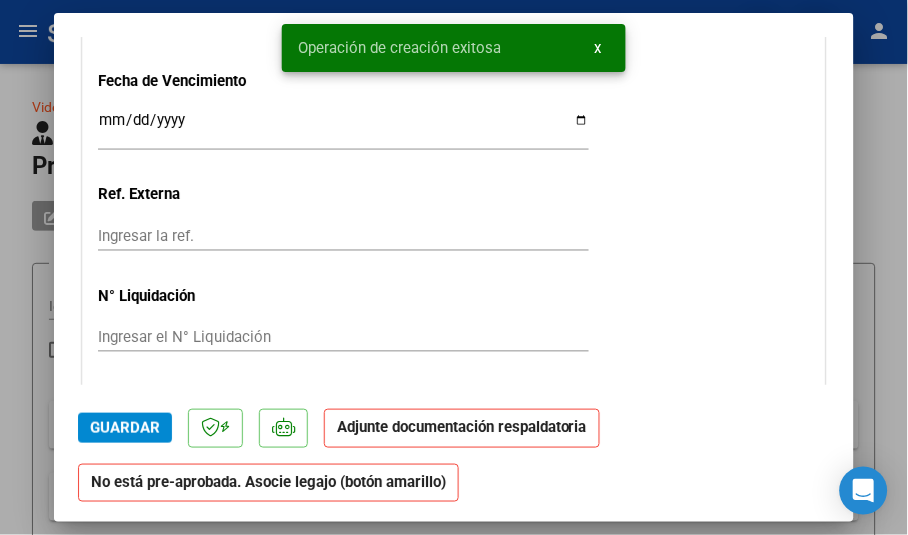 scroll, scrollTop: 1777, scrollLeft: 0, axis: vertical 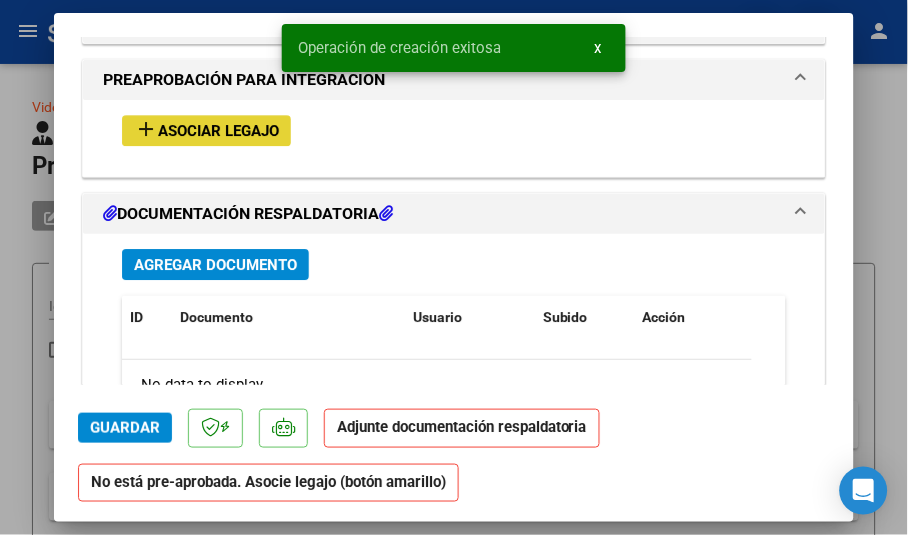 click on "add Asociar Legajo" at bounding box center [206, 130] 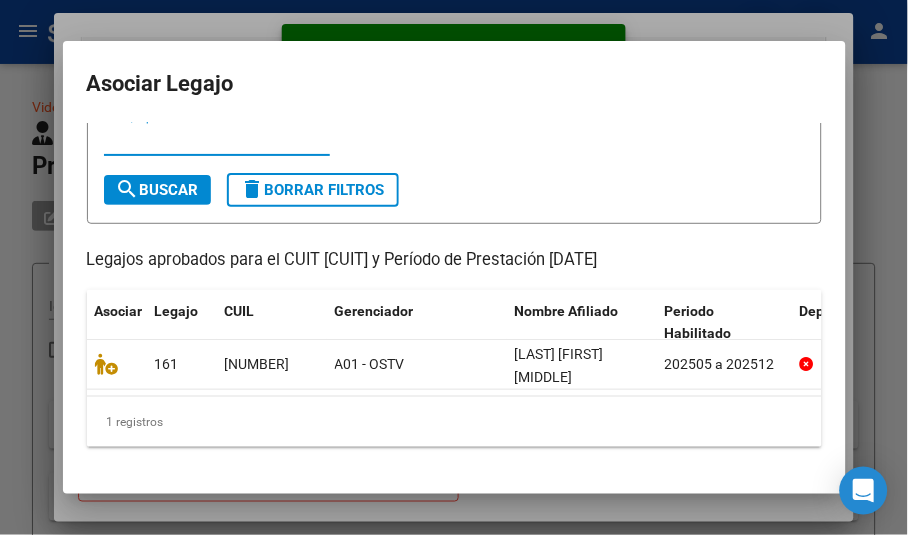 scroll, scrollTop: 127, scrollLeft: 0, axis: vertical 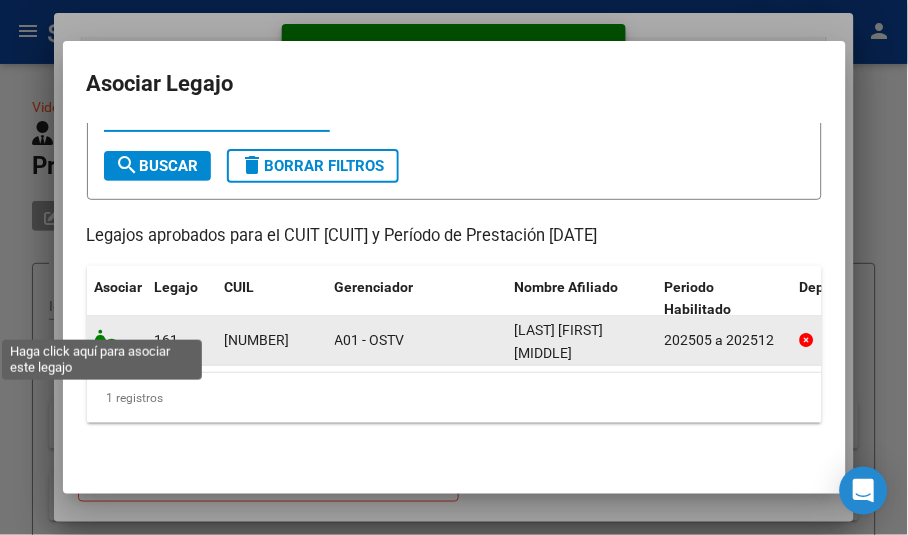 click 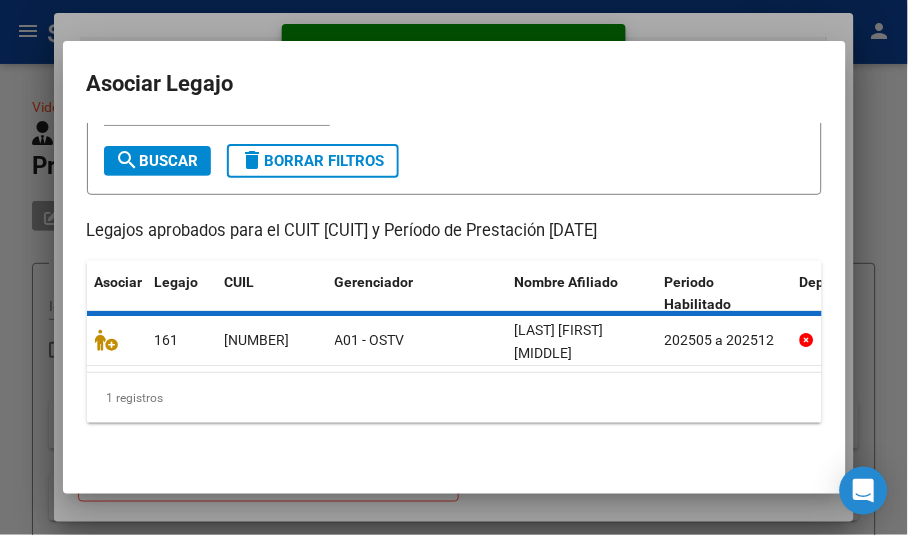 scroll, scrollTop: 0, scrollLeft: 0, axis: both 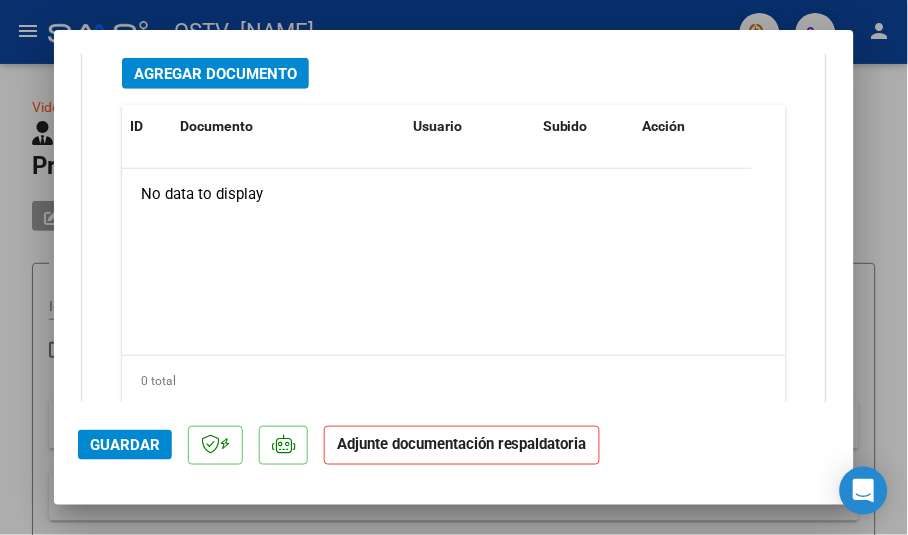 click on "Agregar Documento ID Documento Usuario Subido Acción No data to display  0 total   1" at bounding box center (454, 255) 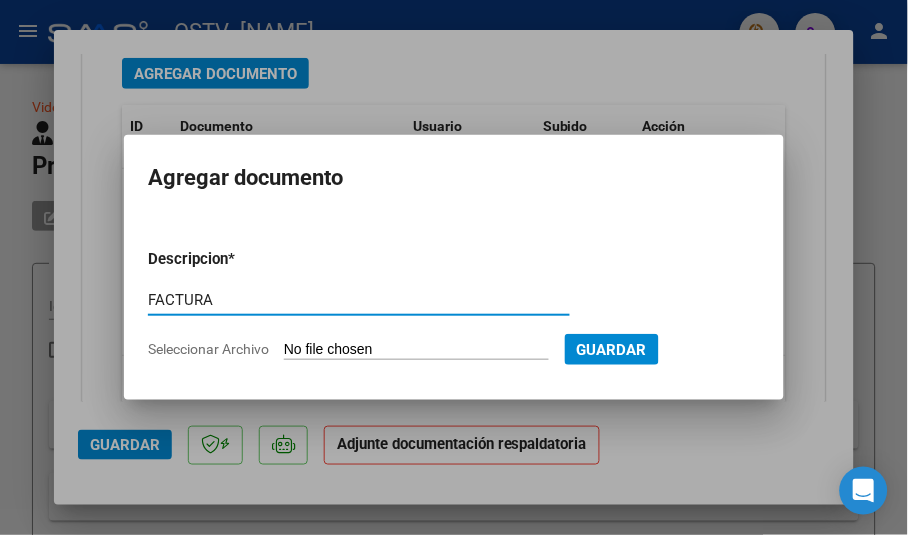type on "FACTURA" 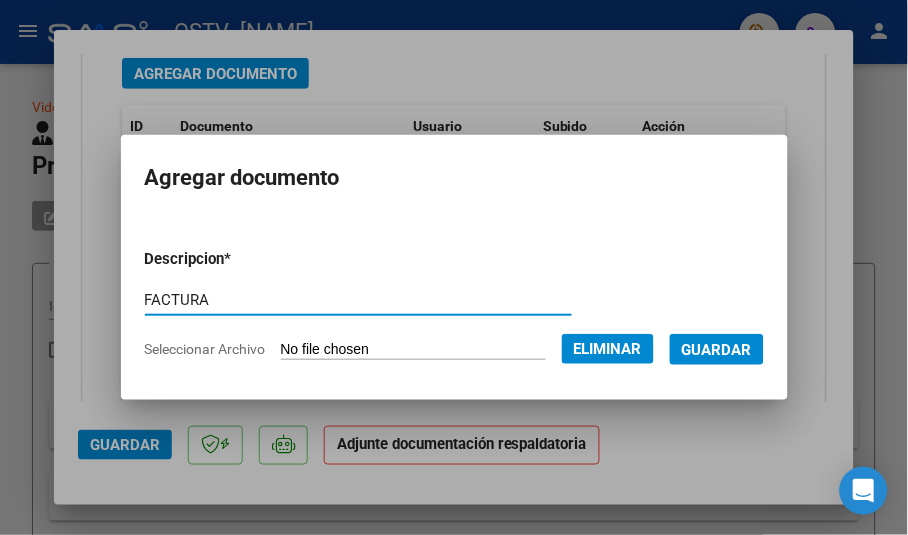 click on "Guardar" at bounding box center (717, 349) 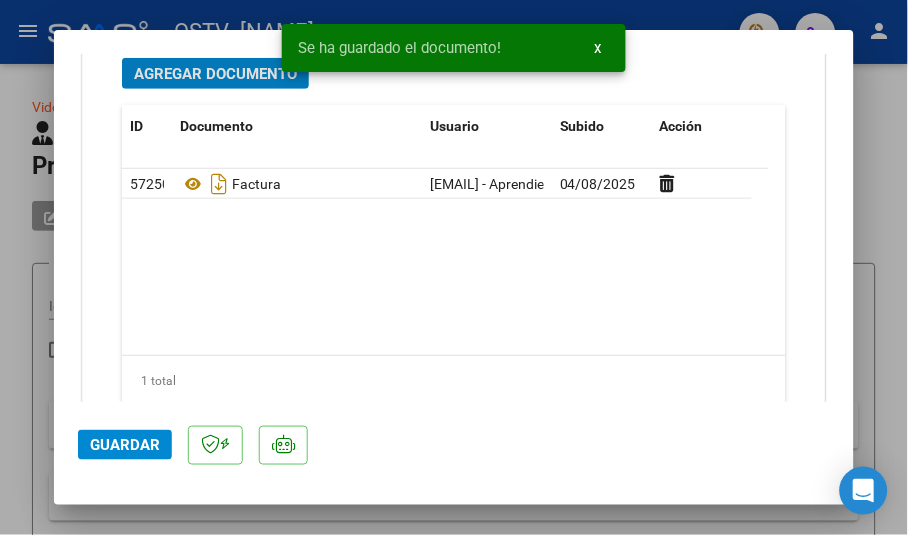 click on "Agregar Documento" at bounding box center [215, 74] 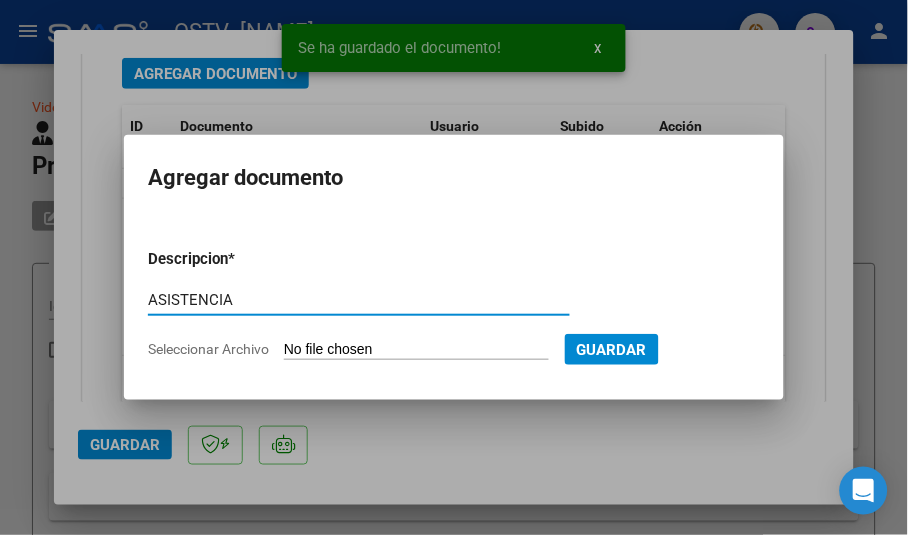 type on "ASISTENCIA" 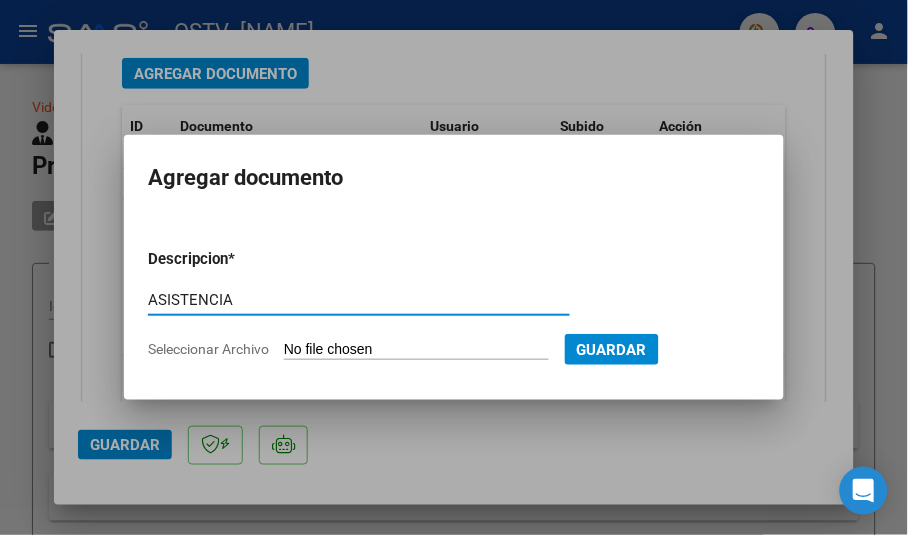 type on "C:\fakepath\Martinez Nahuel jul 25.pdf" 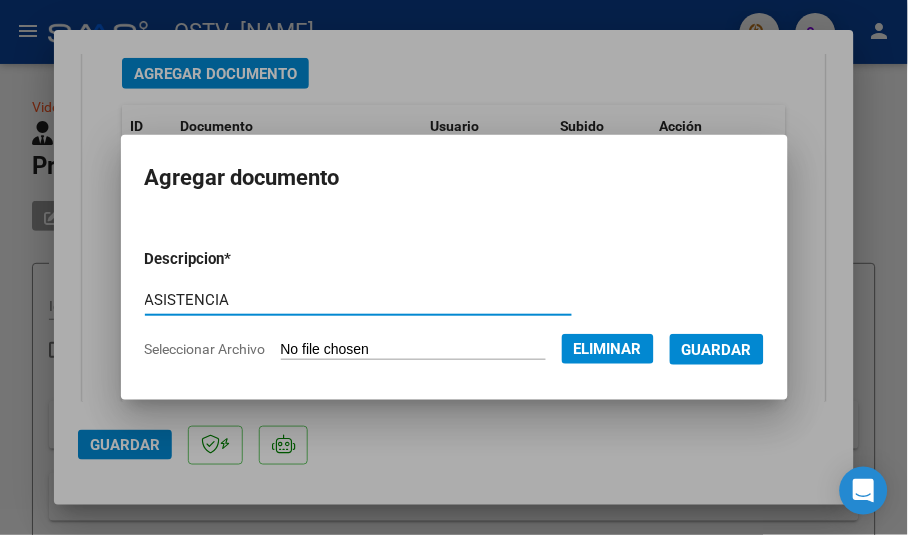 click on "Guardar" at bounding box center [717, 350] 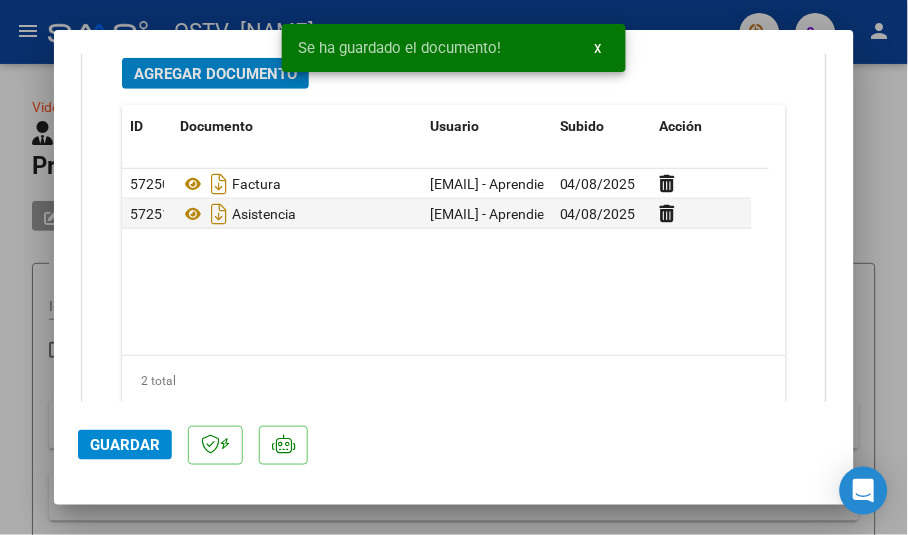 click on "Guardar" 